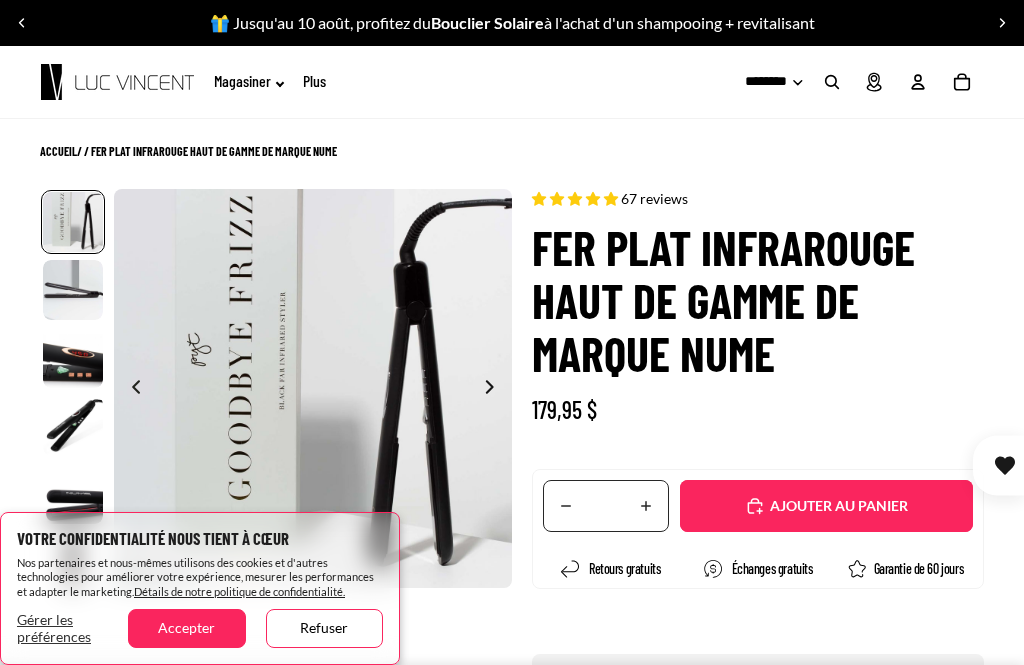 scroll, scrollTop: 28, scrollLeft: 0, axis: vertical 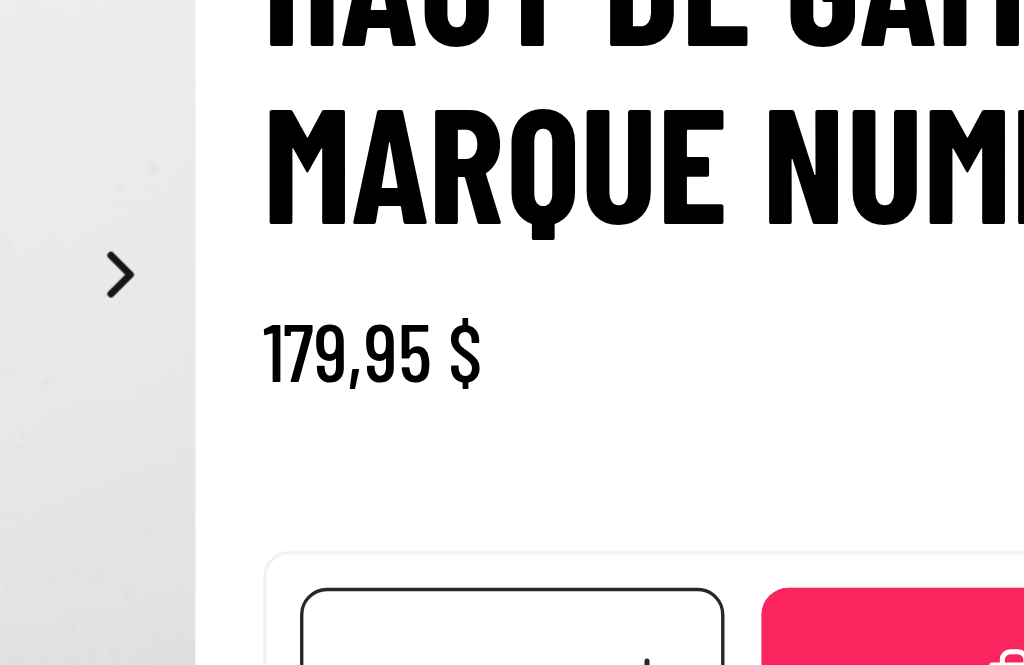 select on "**********" 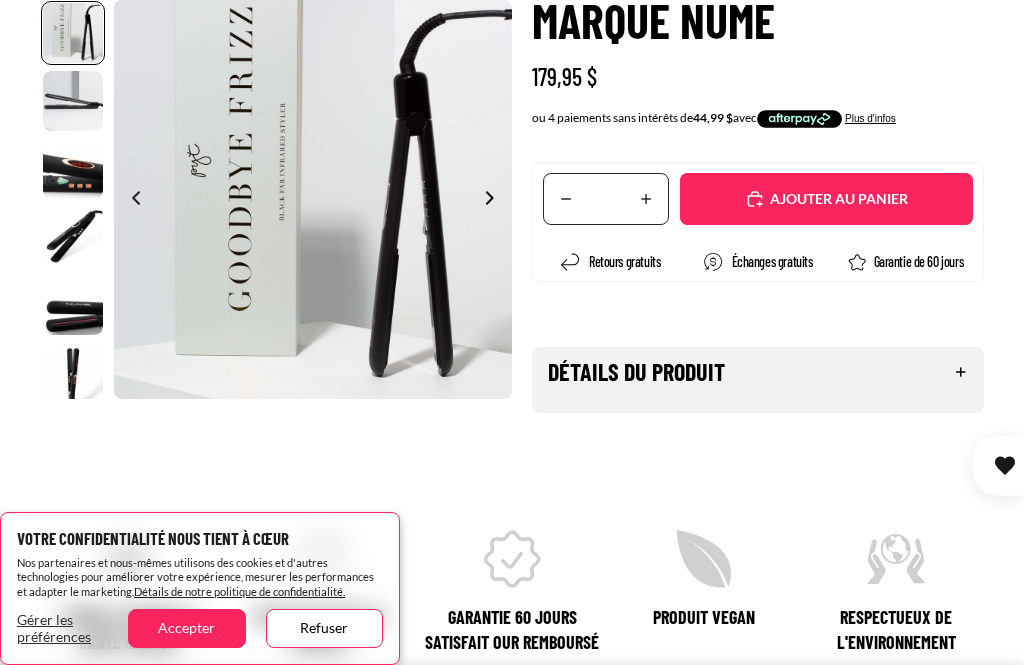 scroll, scrollTop: 334, scrollLeft: 0, axis: vertical 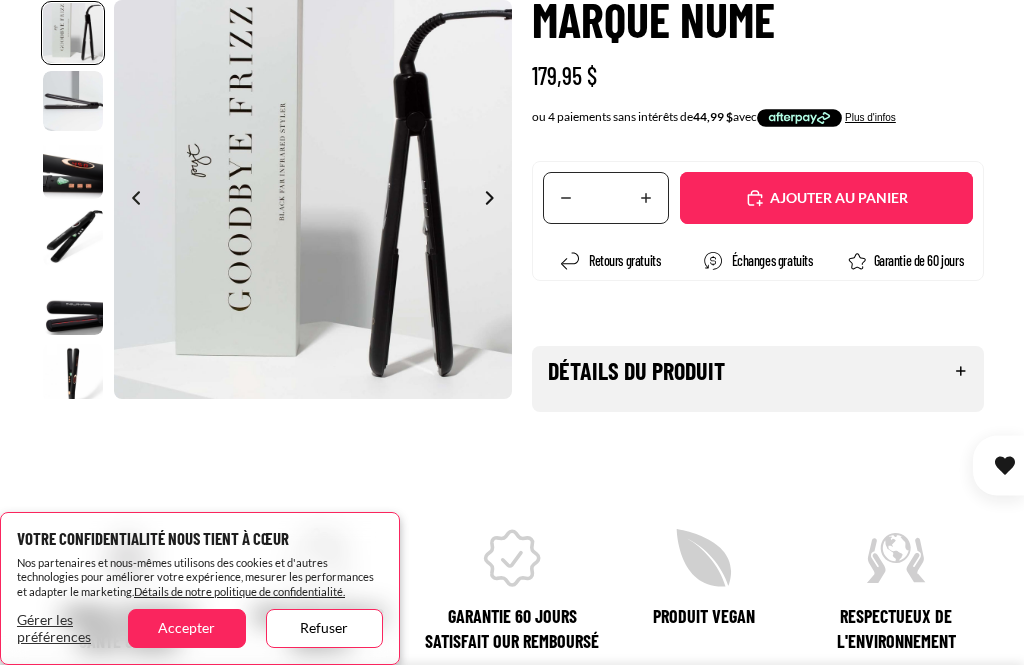 click on "Refuser" at bounding box center (324, 628) 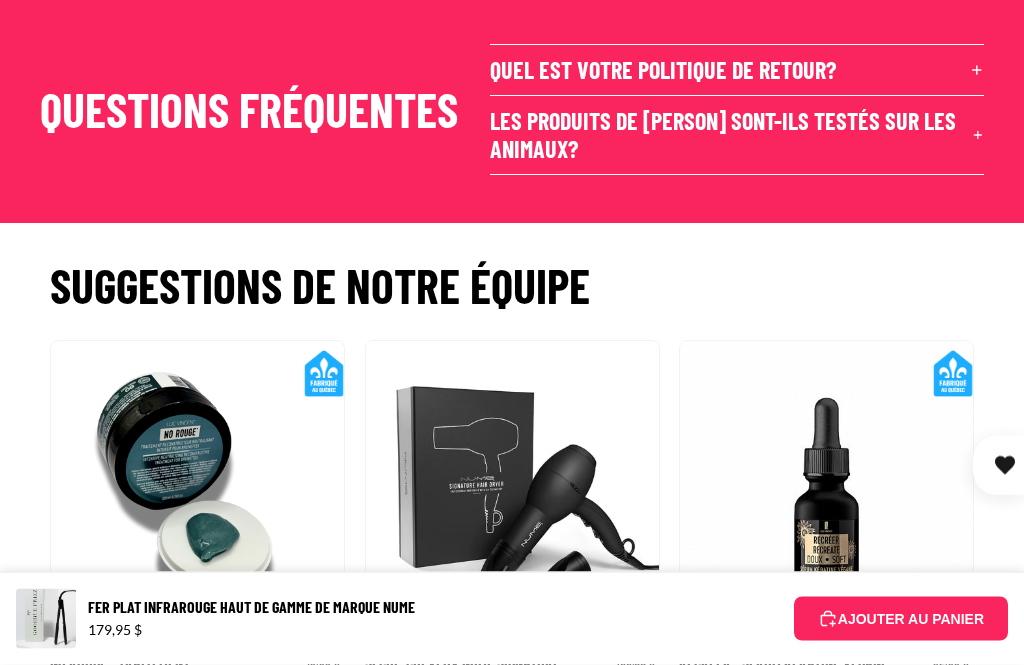 scroll, scrollTop: 2605, scrollLeft: 0, axis: vertical 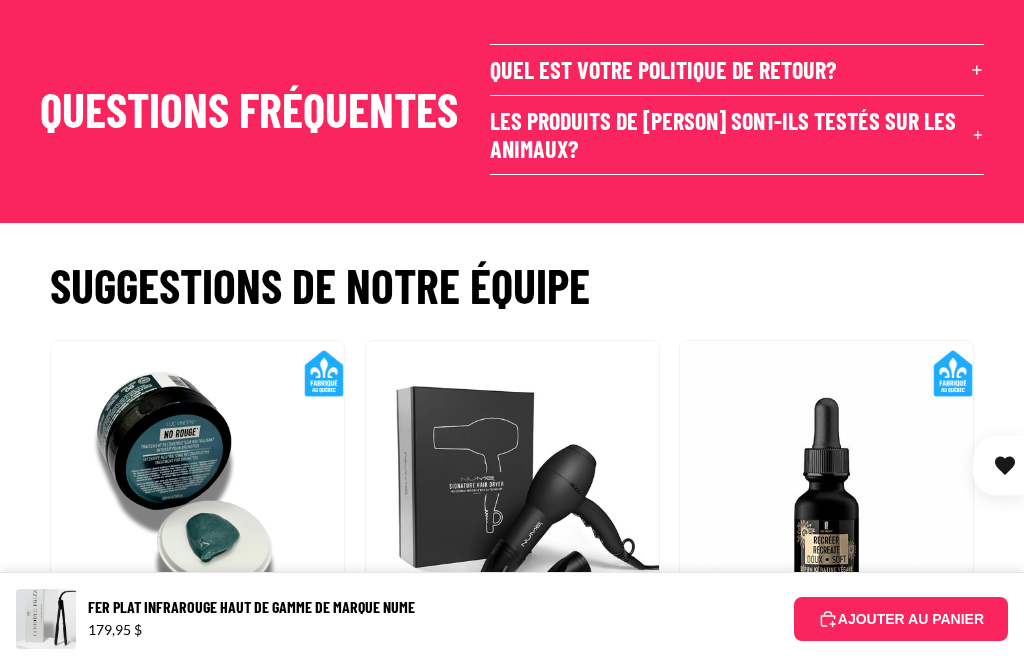 click on "2" at bounding box center [489, -58] 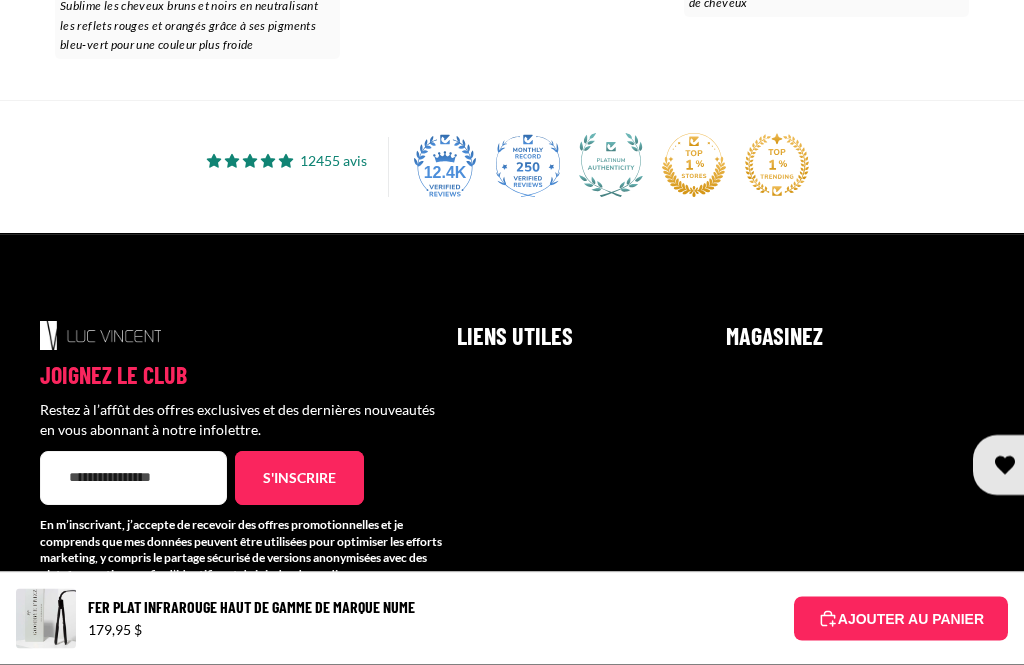 scroll, scrollTop: 3382, scrollLeft: 0, axis: vertical 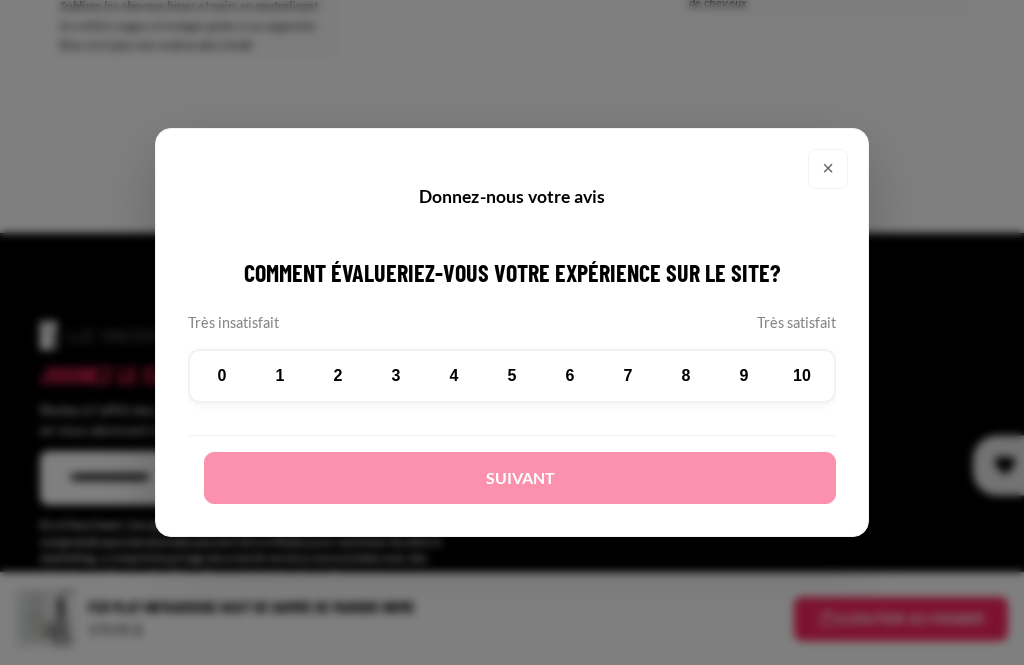 click on "×" at bounding box center [828, 169] 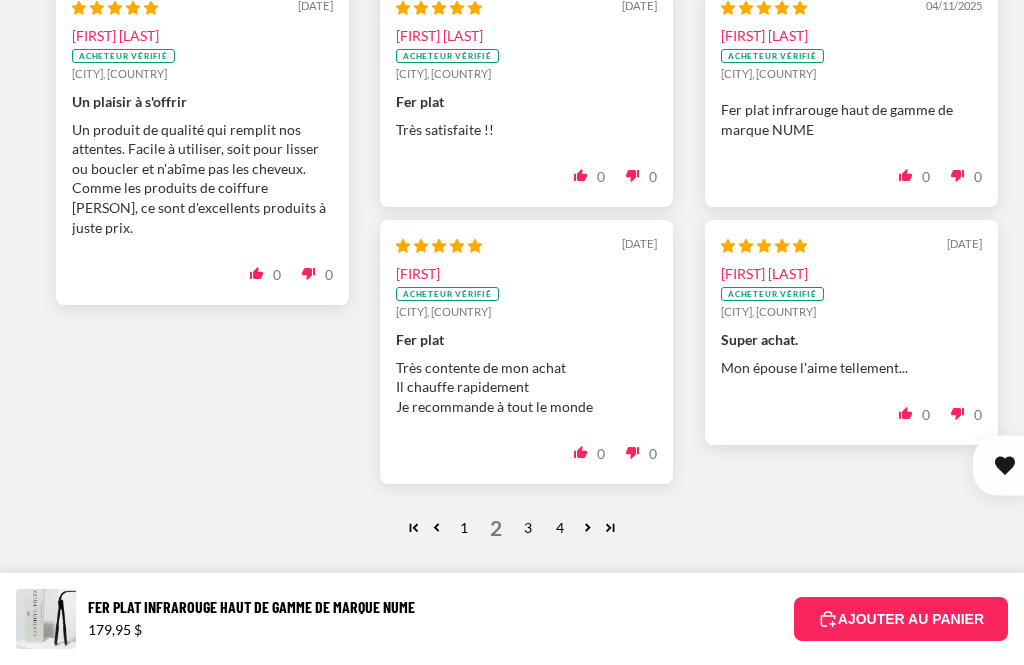 scroll, scrollTop: 2063, scrollLeft: 0, axis: vertical 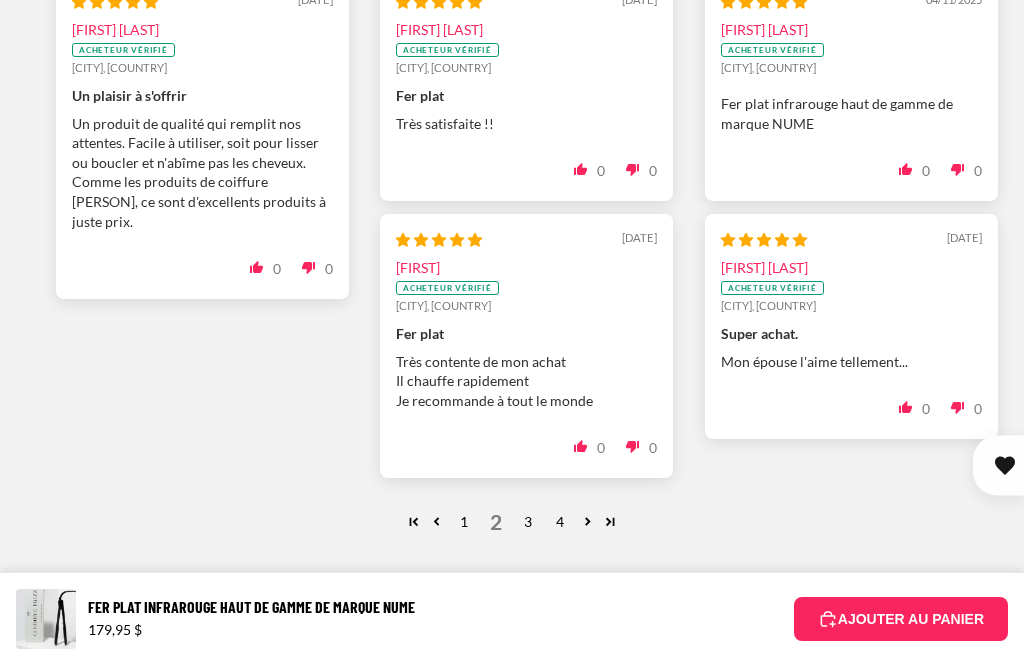 click on "Fer plat infrarouge haut de gamme de marque NUME" at bounding box center [433, 607] 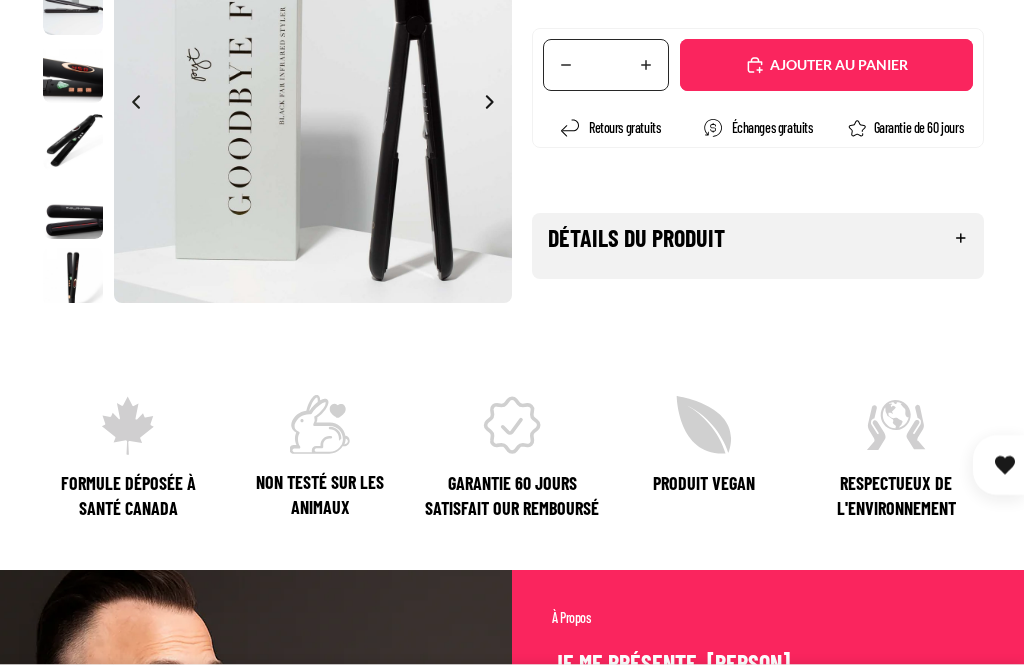 scroll, scrollTop: 467, scrollLeft: 0, axis: vertical 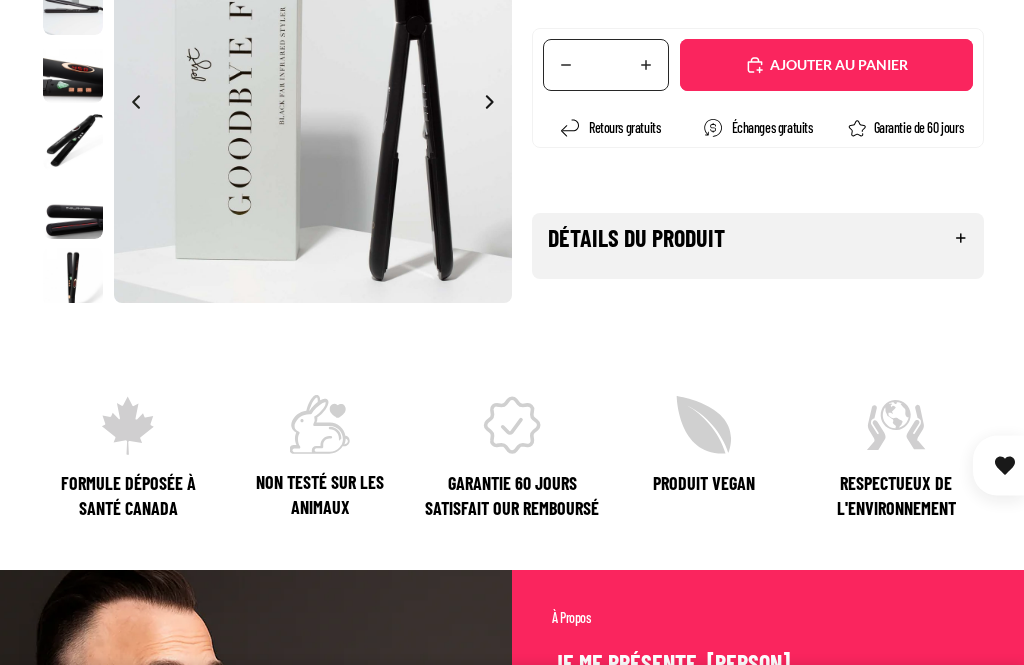 click on "Détails du produit" at bounding box center [758, 238] 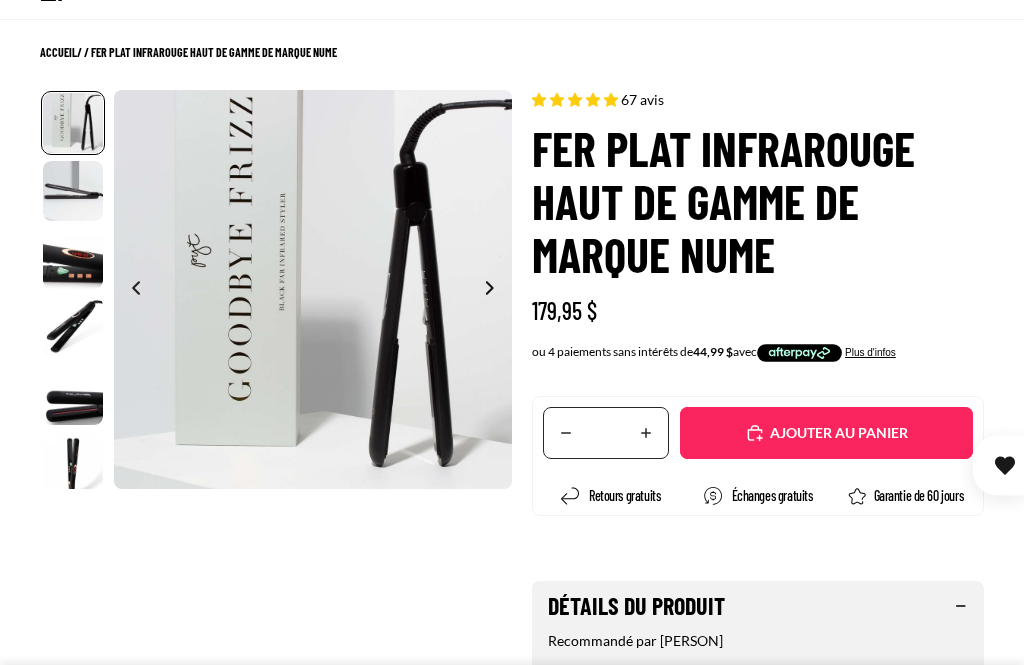 scroll, scrollTop: 98, scrollLeft: 0, axis: vertical 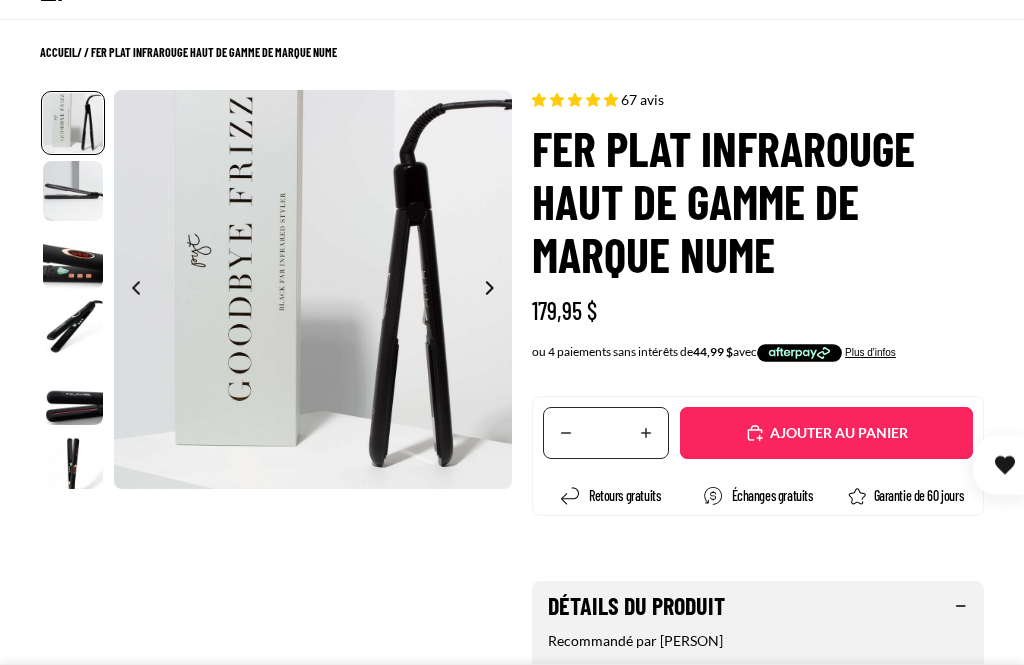 click 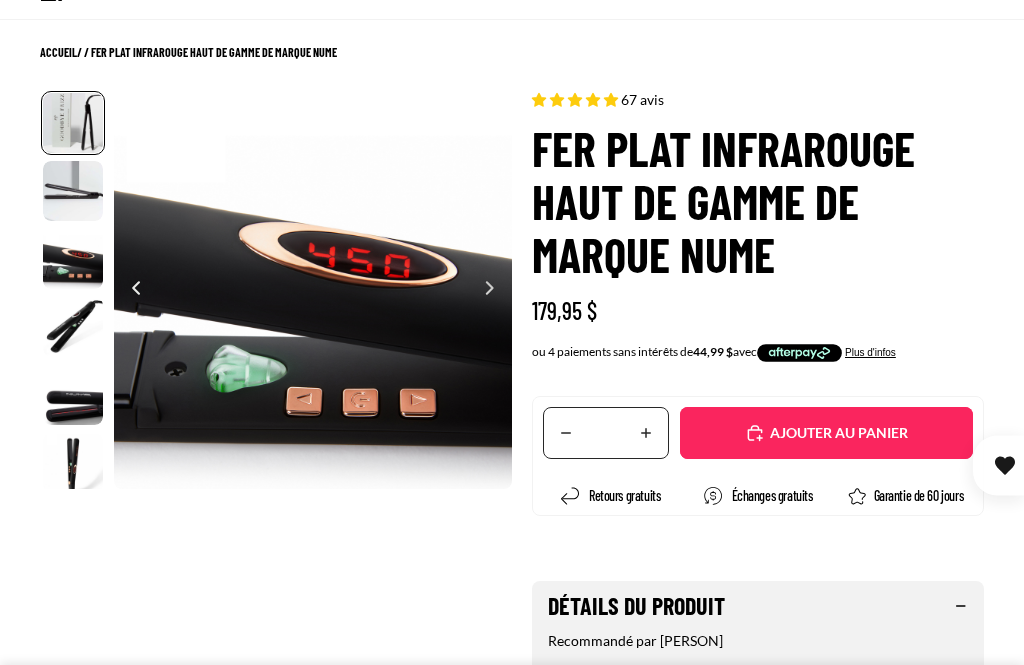 scroll, scrollTop: 0, scrollLeft: 658, axis: horizontal 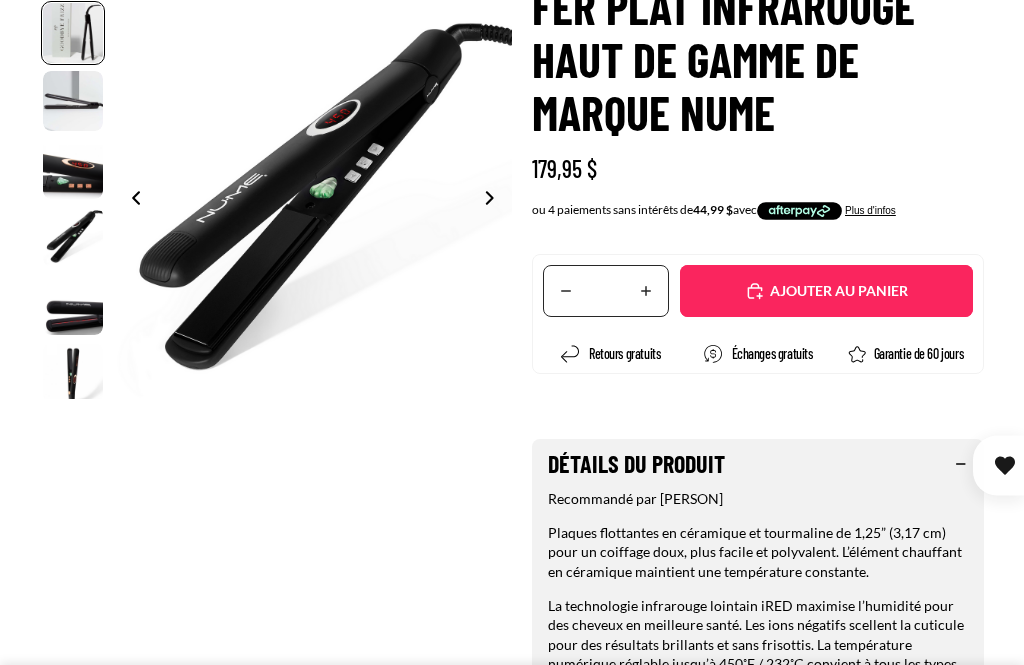 click on "67 avis" at bounding box center (642, -43) 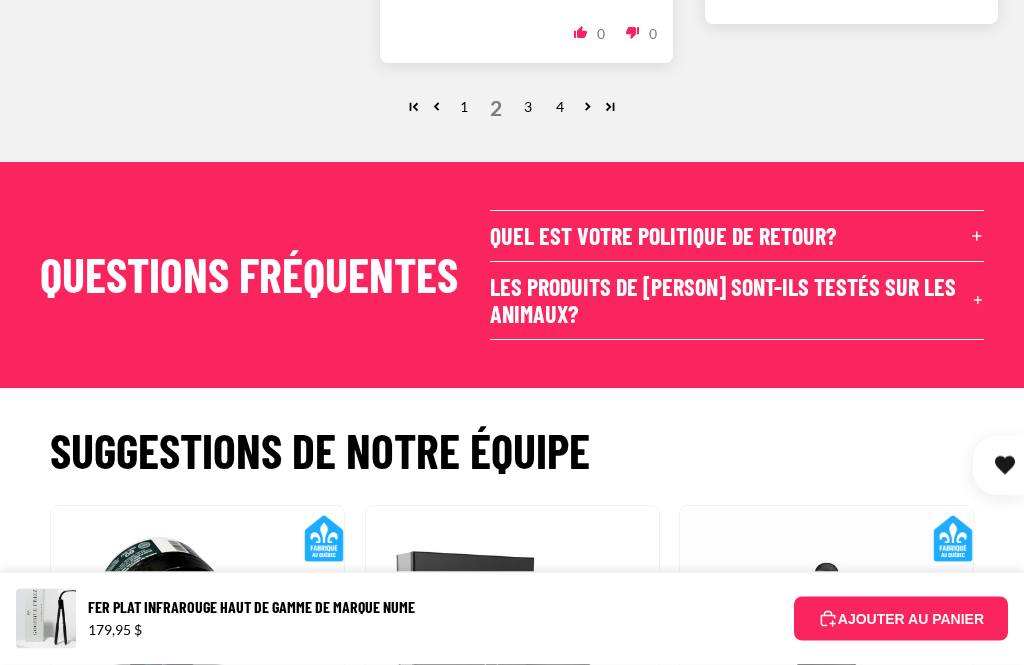 scroll, scrollTop: 2934, scrollLeft: 0, axis: vertical 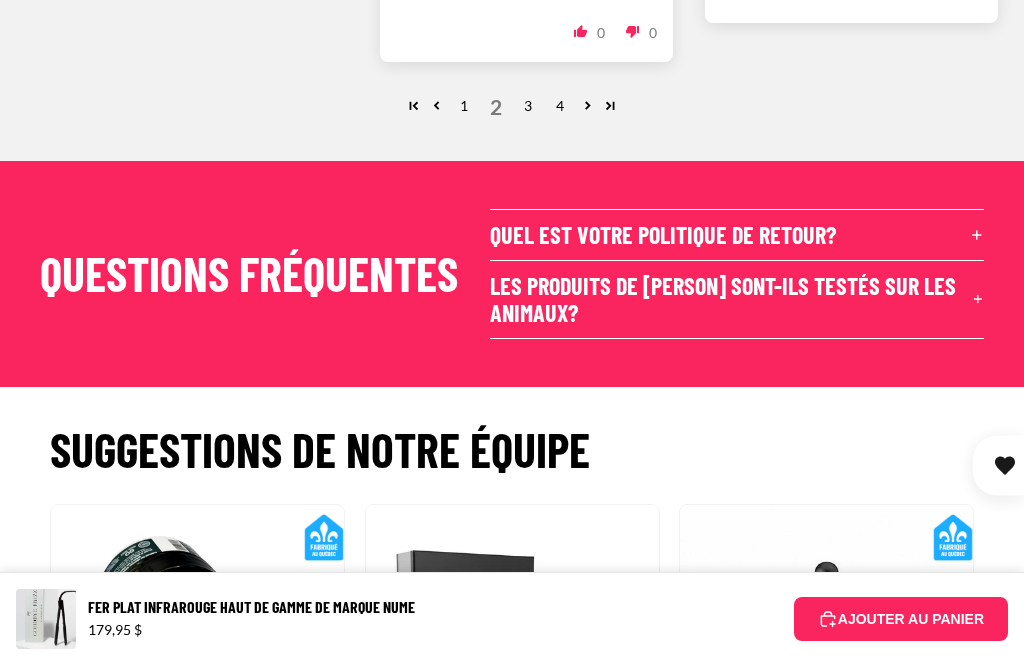 click on "3" at bounding box center [528, 106] 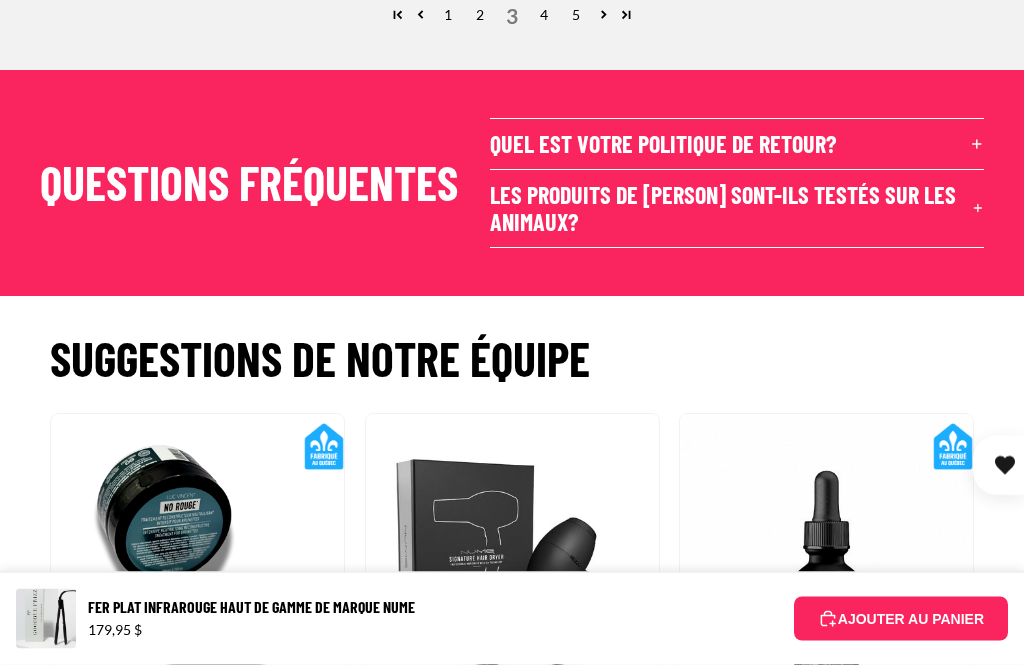 scroll, scrollTop: 3008, scrollLeft: 0, axis: vertical 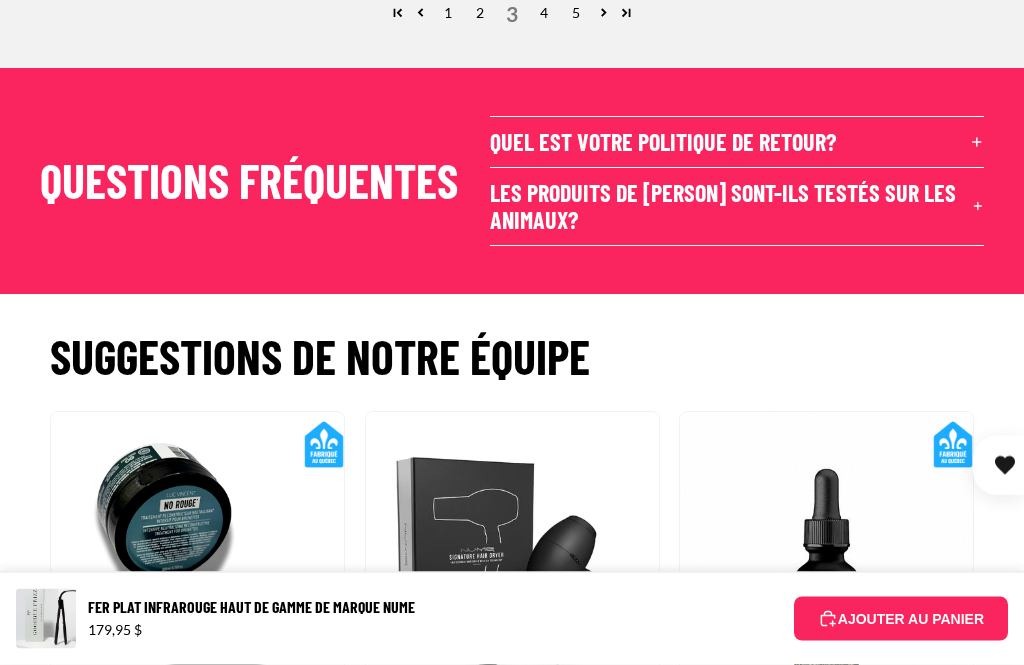 click on "4" at bounding box center (544, 14) 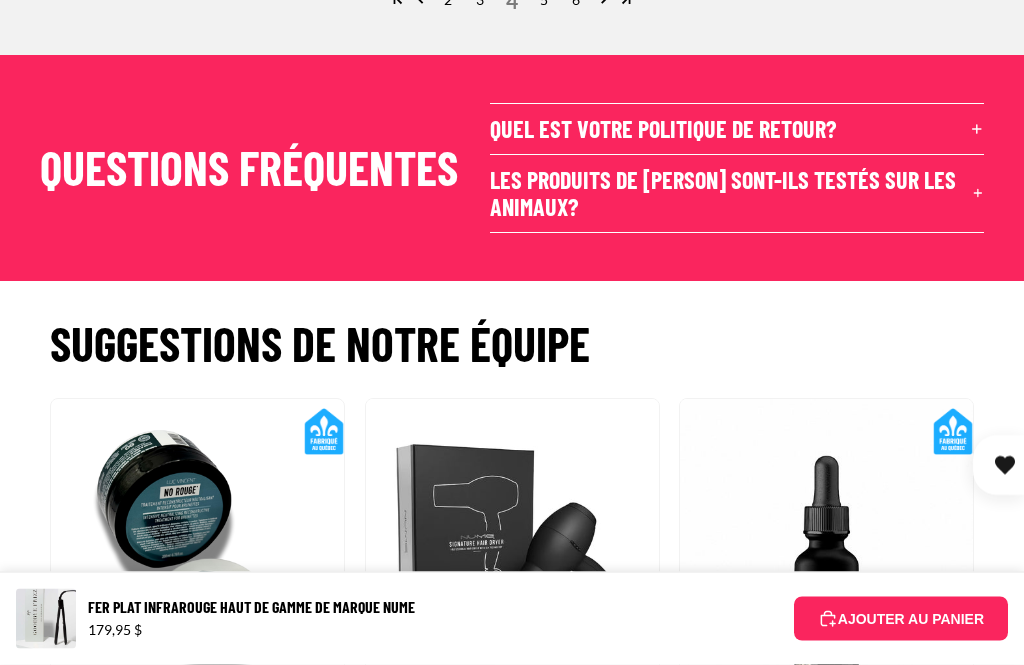 scroll, scrollTop: 3072, scrollLeft: 0, axis: vertical 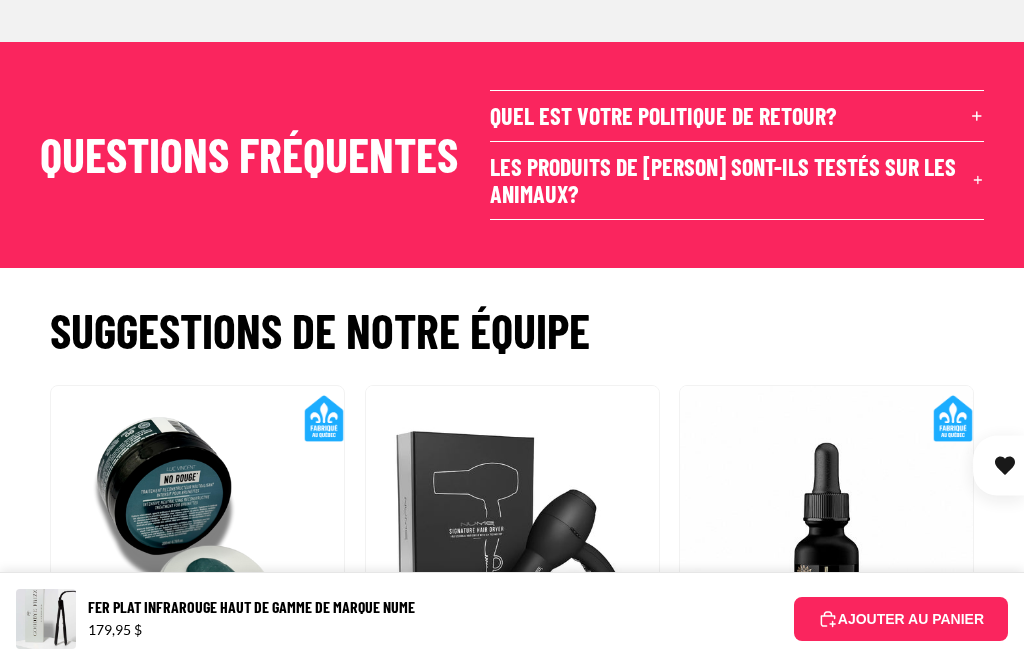 click on "5" at bounding box center [544, -13] 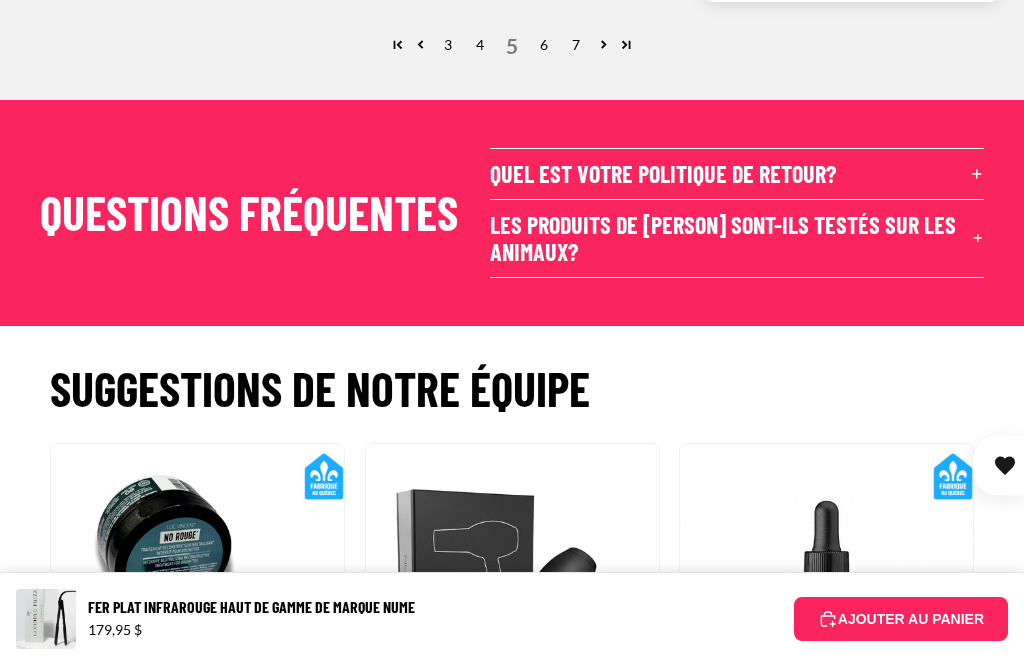 scroll, scrollTop: 3029, scrollLeft: 0, axis: vertical 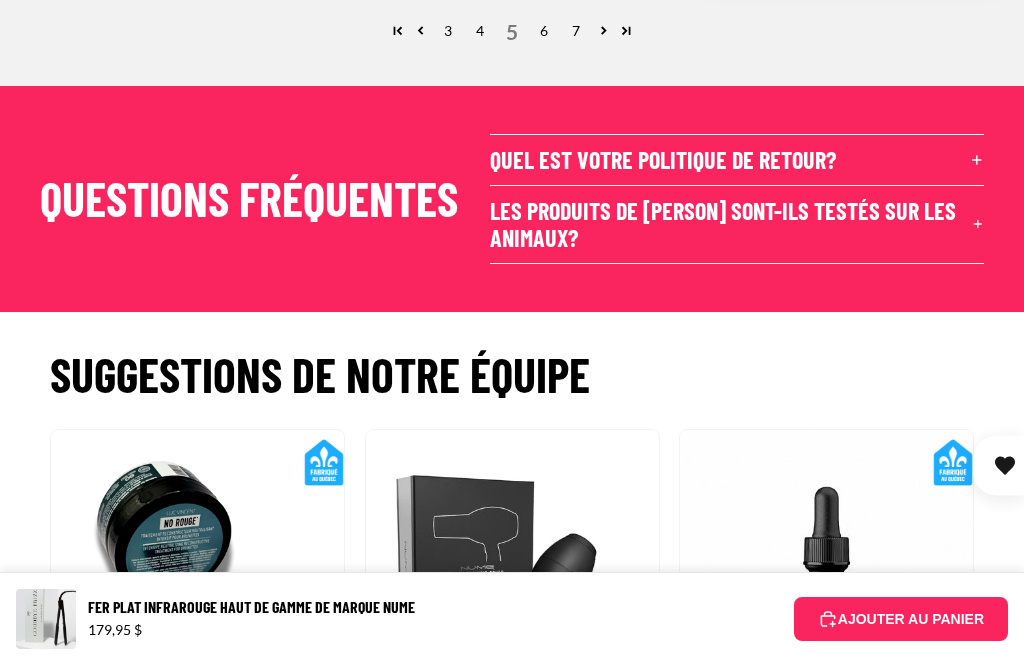 click on "6" at bounding box center (544, 31) 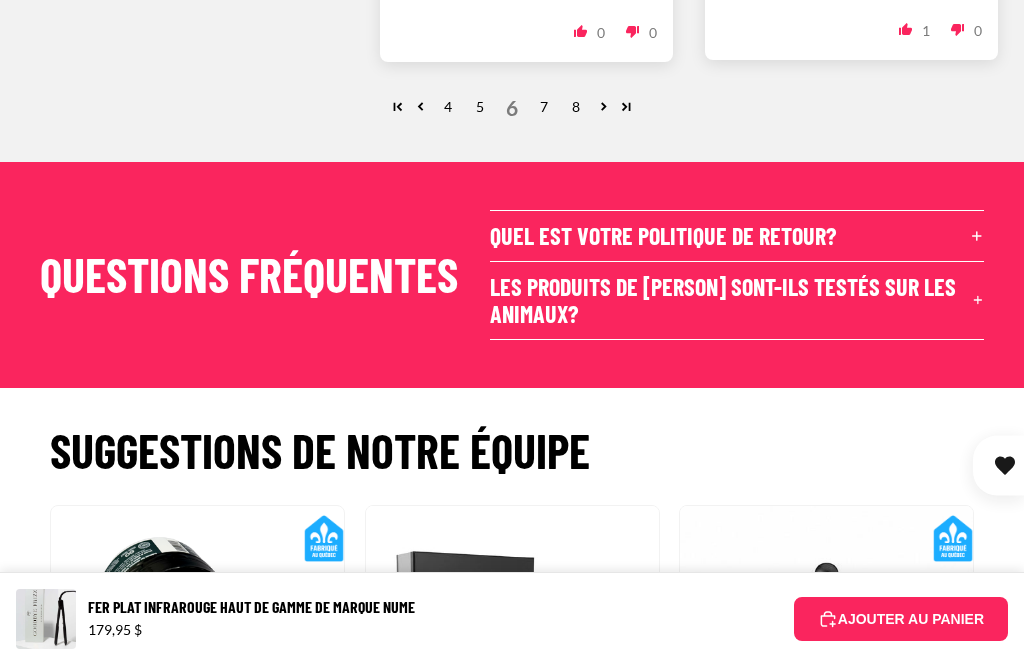 scroll, scrollTop: 2927, scrollLeft: 0, axis: vertical 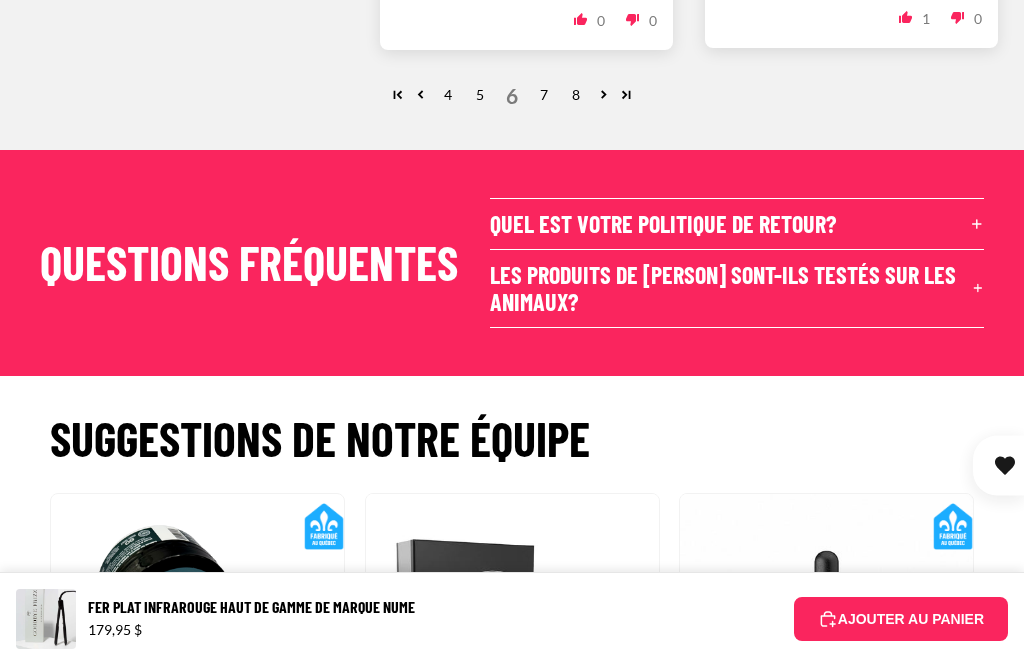 click on "7" at bounding box center (544, 95) 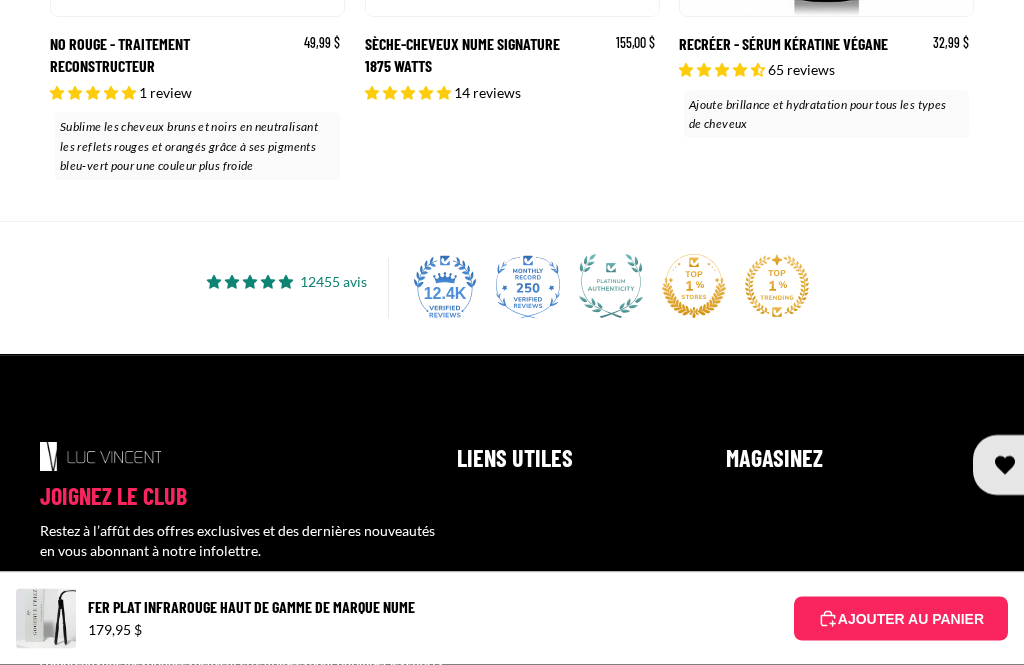 scroll, scrollTop: 3698, scrollLeft: 0, axis: vertical 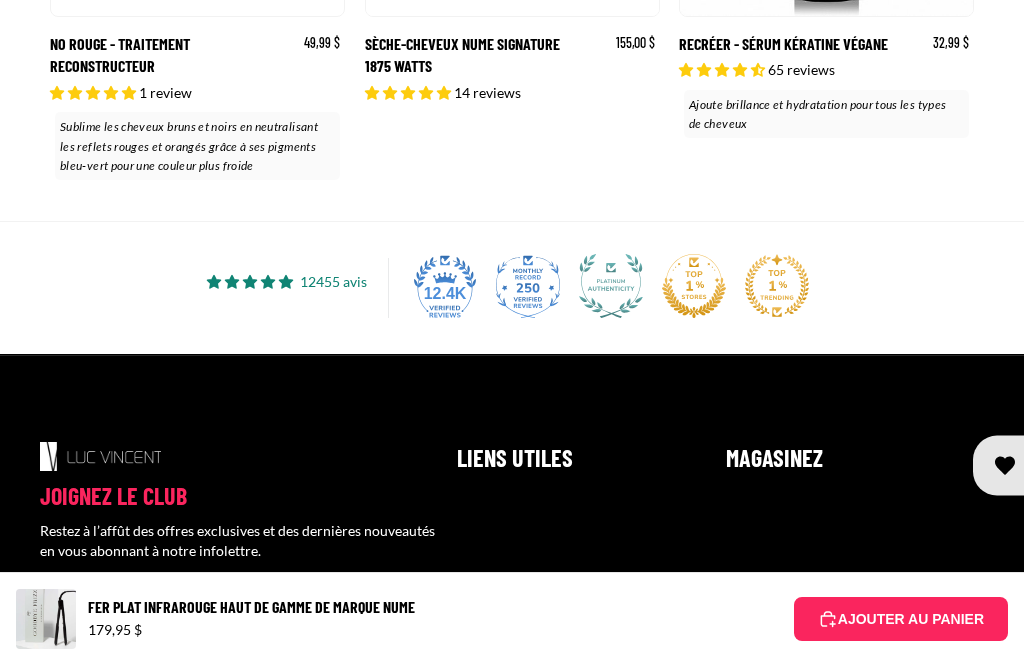 click on "Sèche-cheveux NuMe Signature 1875 WATTS" at bounding box center (512, -47) 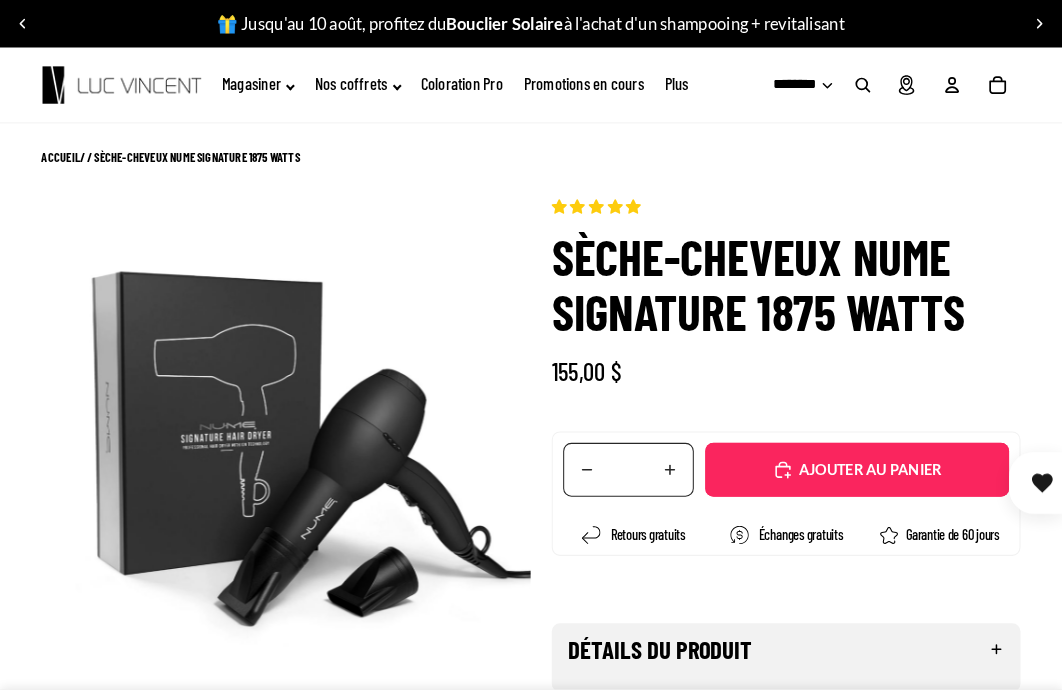 scroll, scrollTop: 554, scrollLeft: 0, axis: vertical 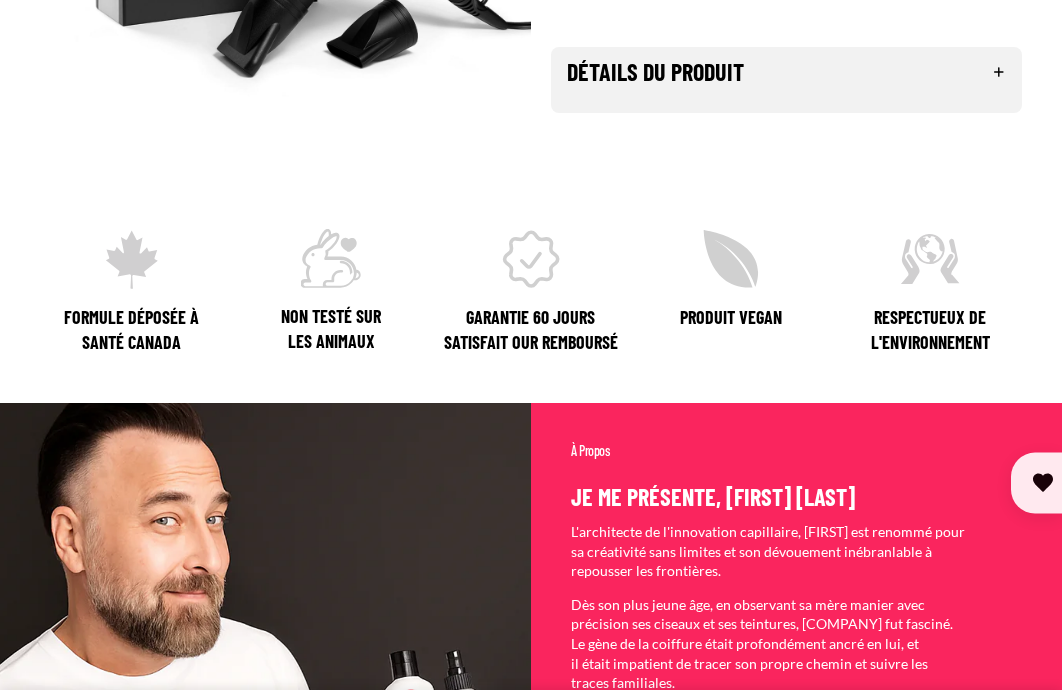click on "Détails du produit" at bounding box center (786, 72) 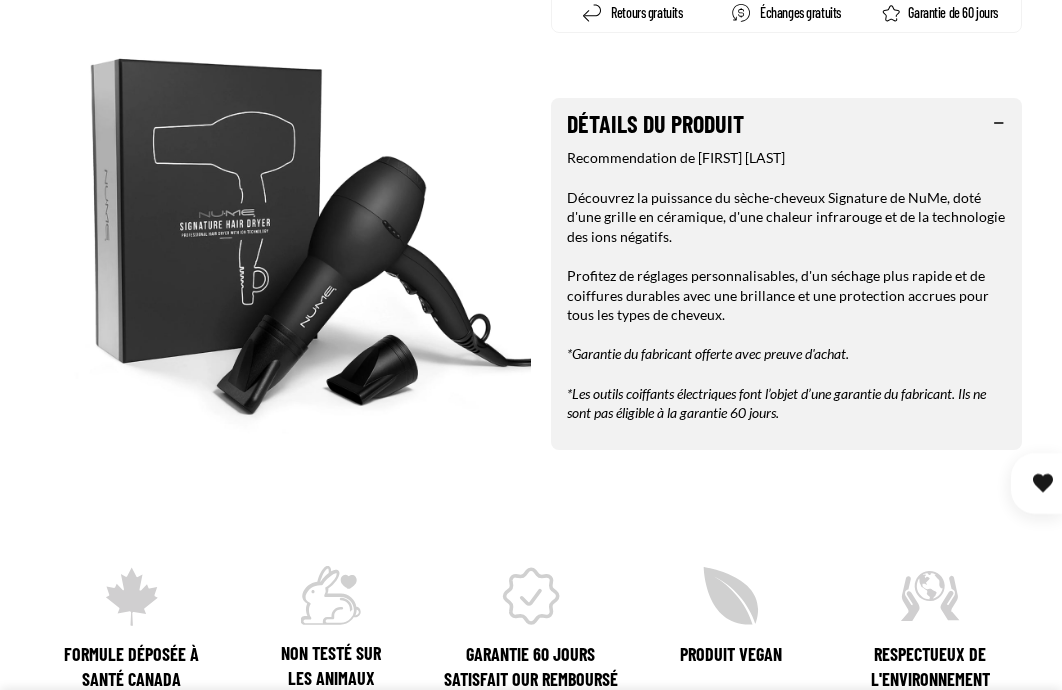 scroll, scrollTop: 526, scrollLeft: 0, axis: vertical 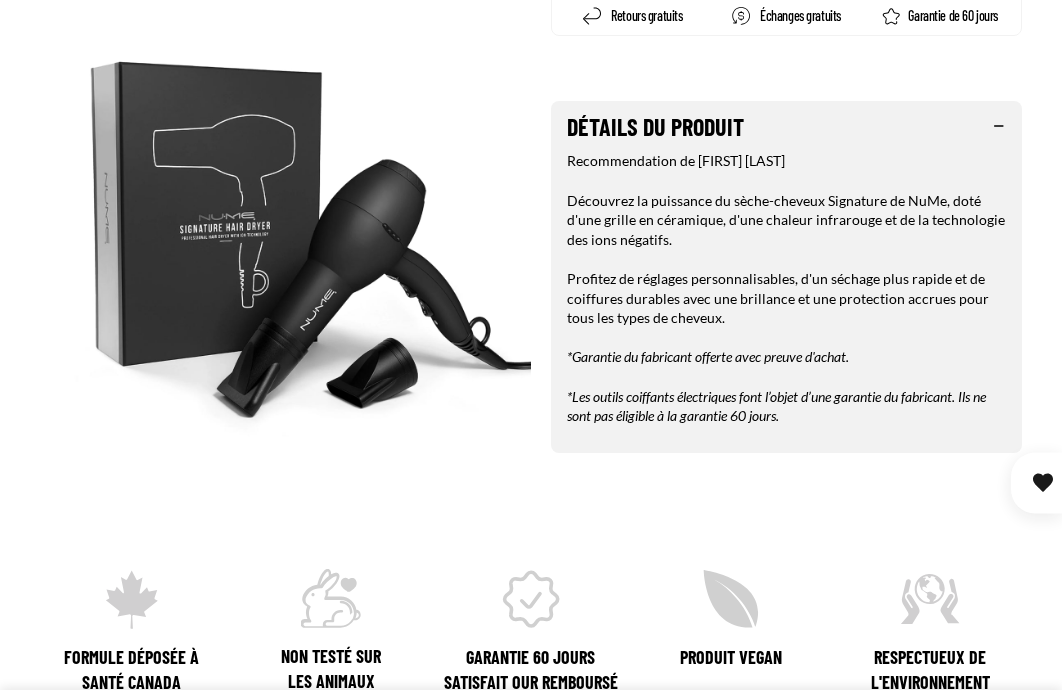 click on "14 avis" at bounding box center [661, -328] 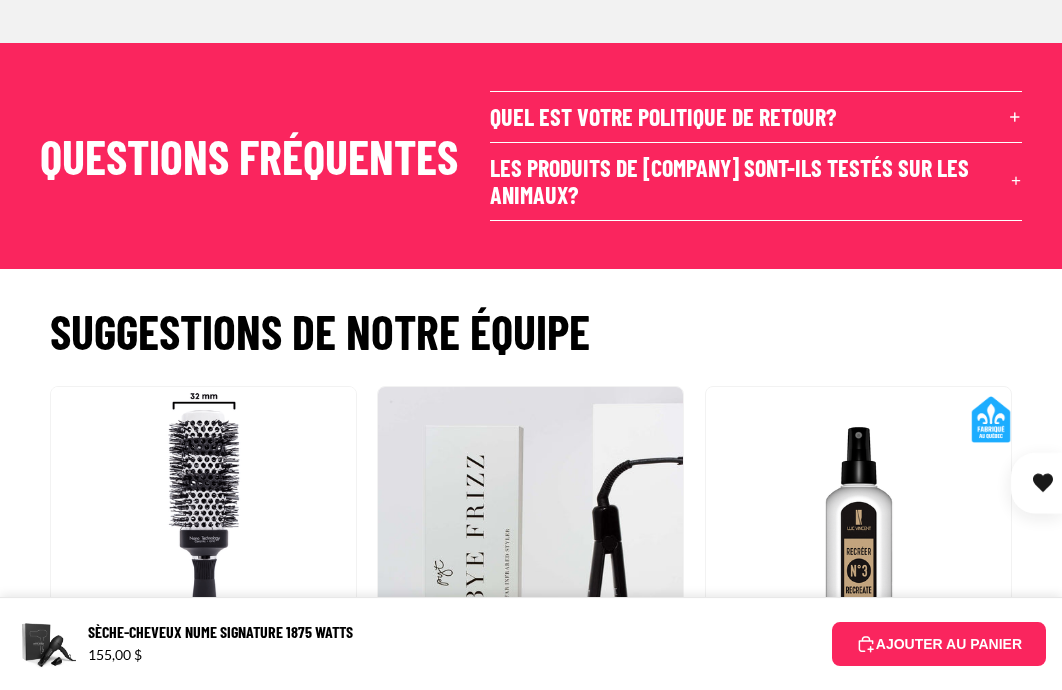 scroll, scrollTop: 3163, scrollLeft: 0, axis: vertical 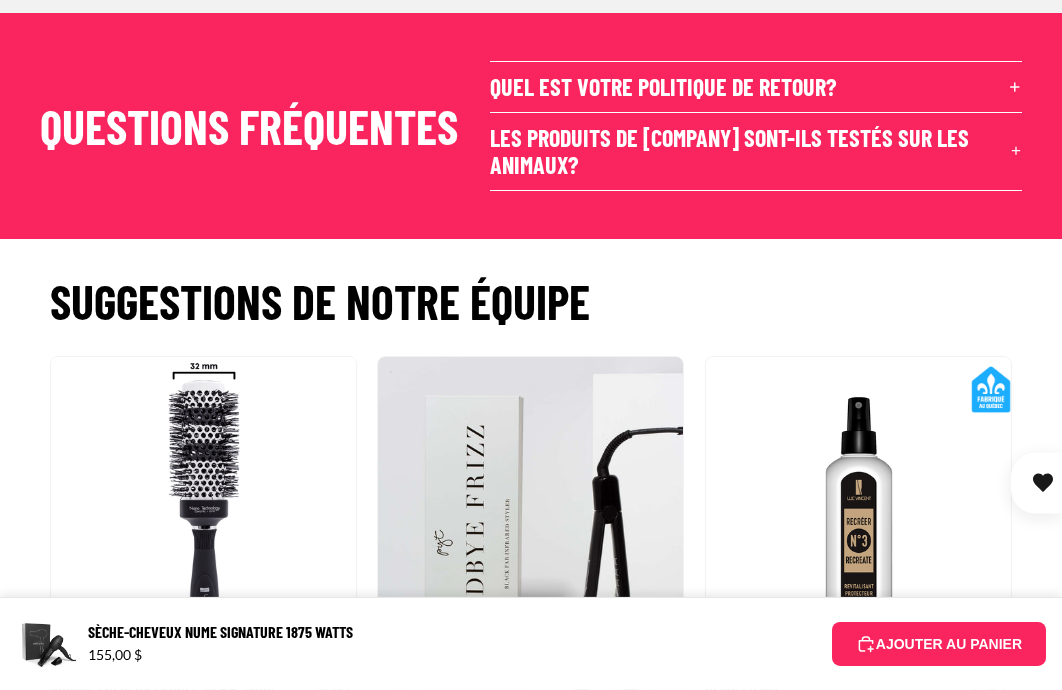 click on "2" at bounding box center [508, -42] 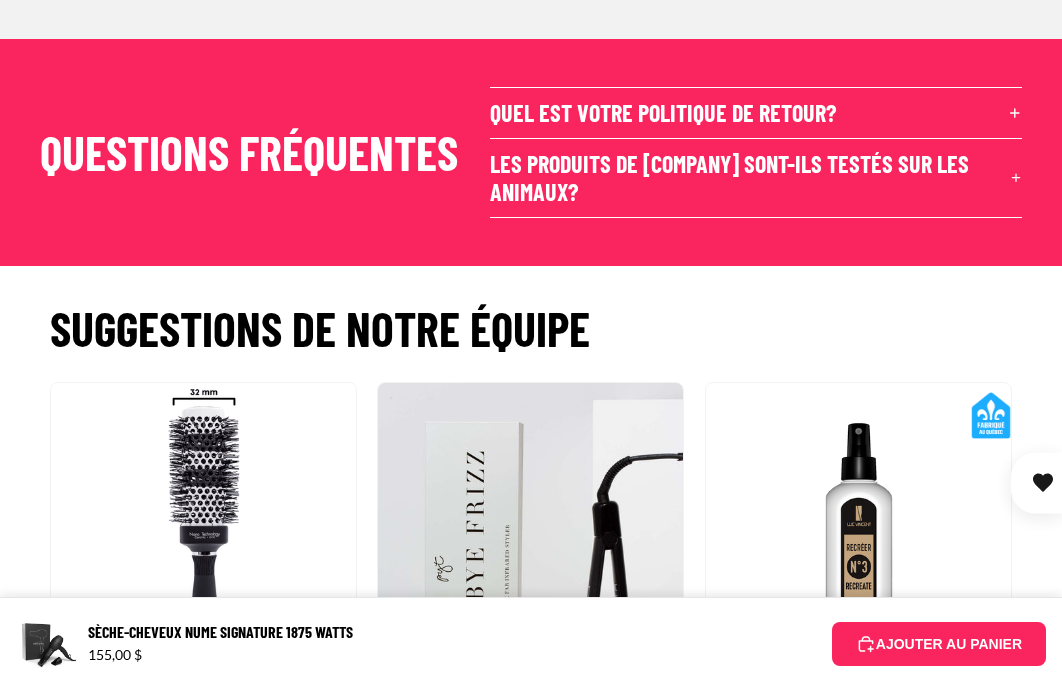 scroll, scrollTop: 2944, scrollLeft: 0, axis: vertical 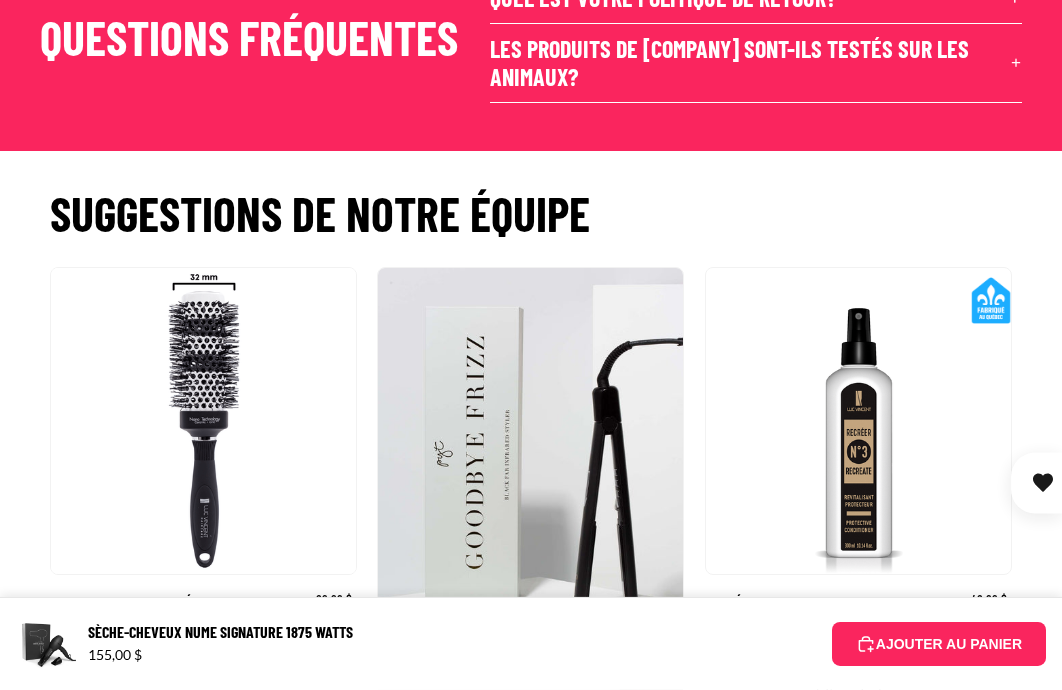 click on "3" at bounding box center (563, -130) 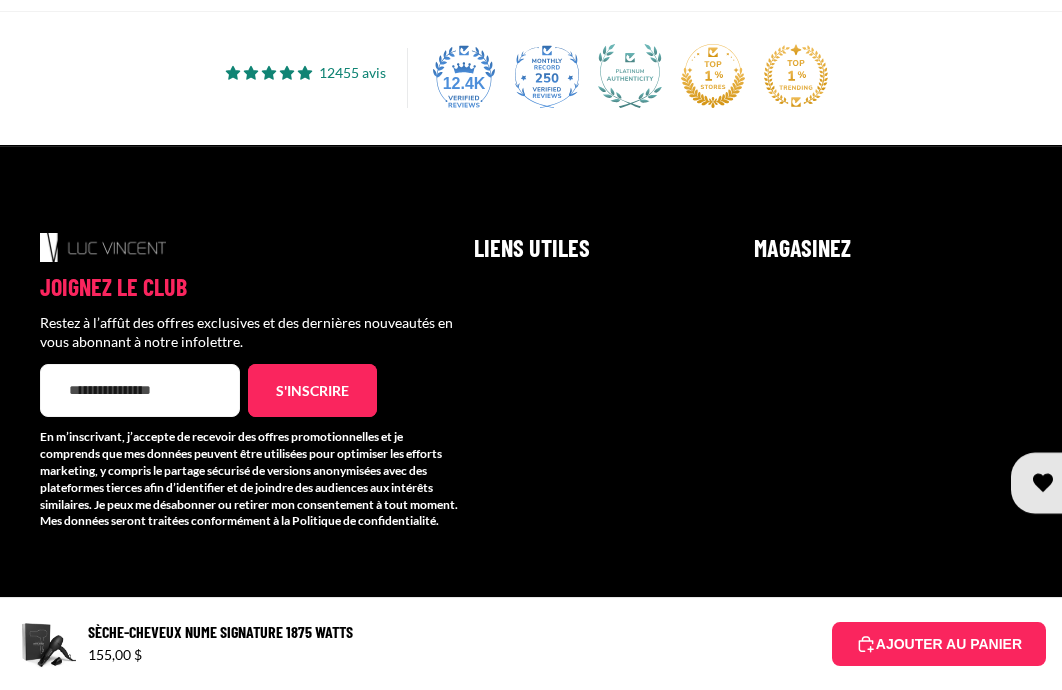scroll, scrollTop: 4344, scrollLeft: 0, axis: vertical 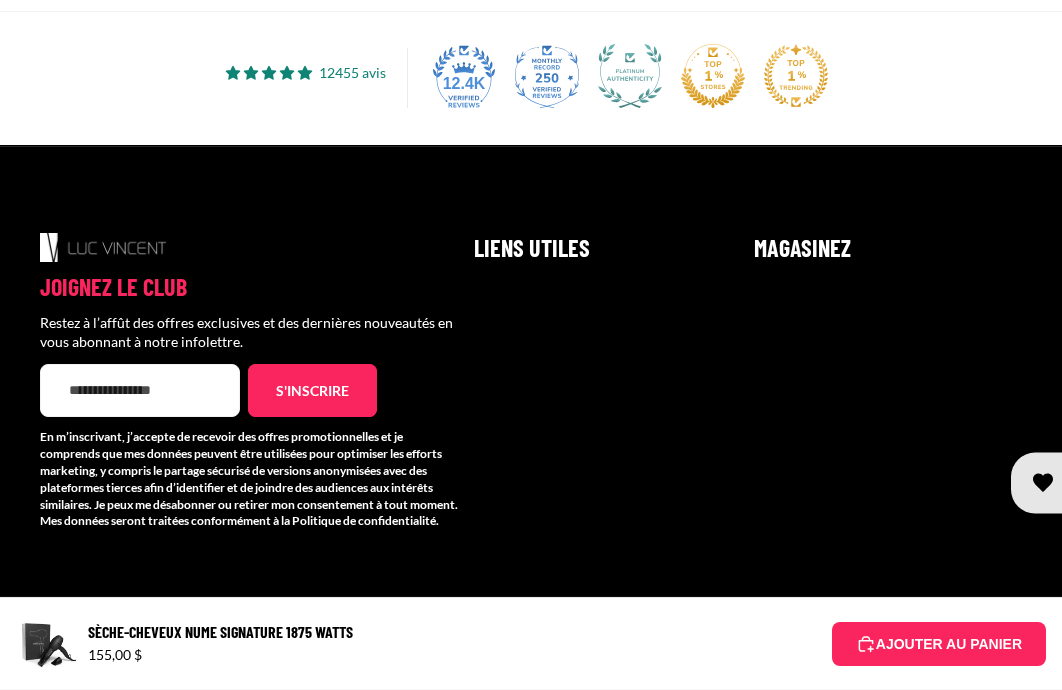 click on "Recréer nº3 - Revitalisant Protecteur" at bounding box center [858, -293] 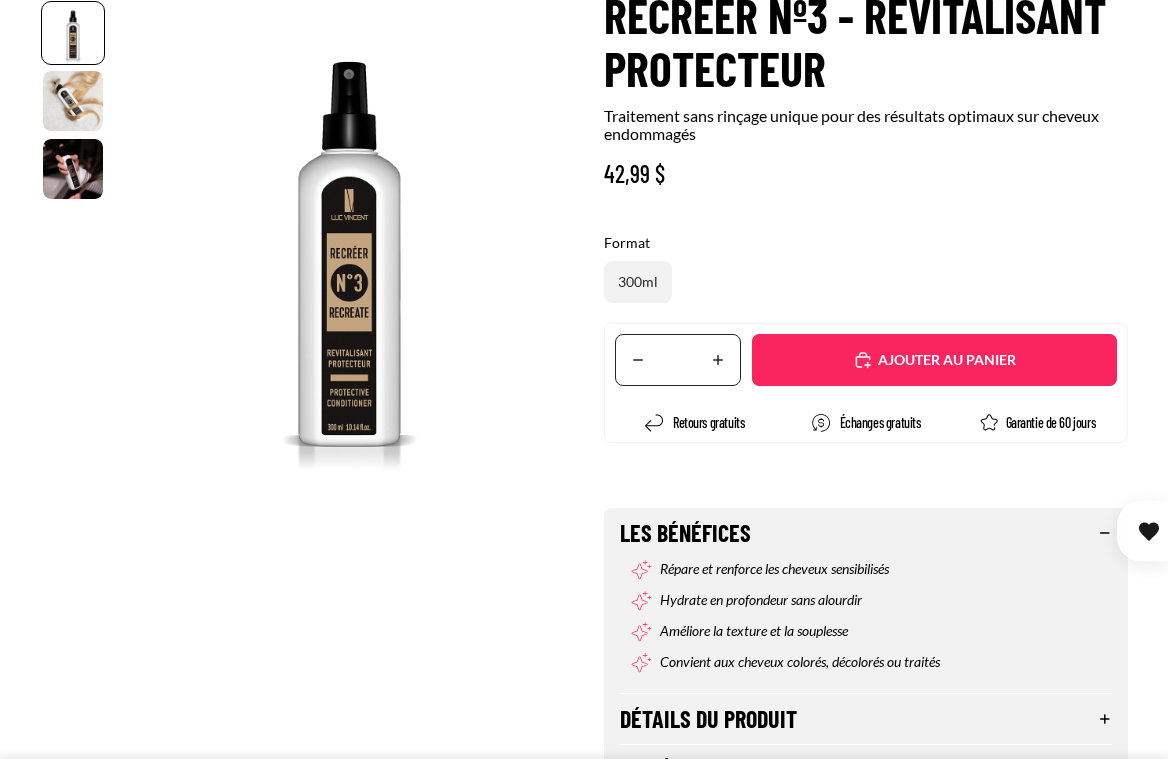 scroll, scrollTop: 232, scrollLeft: 0, axis: vertical 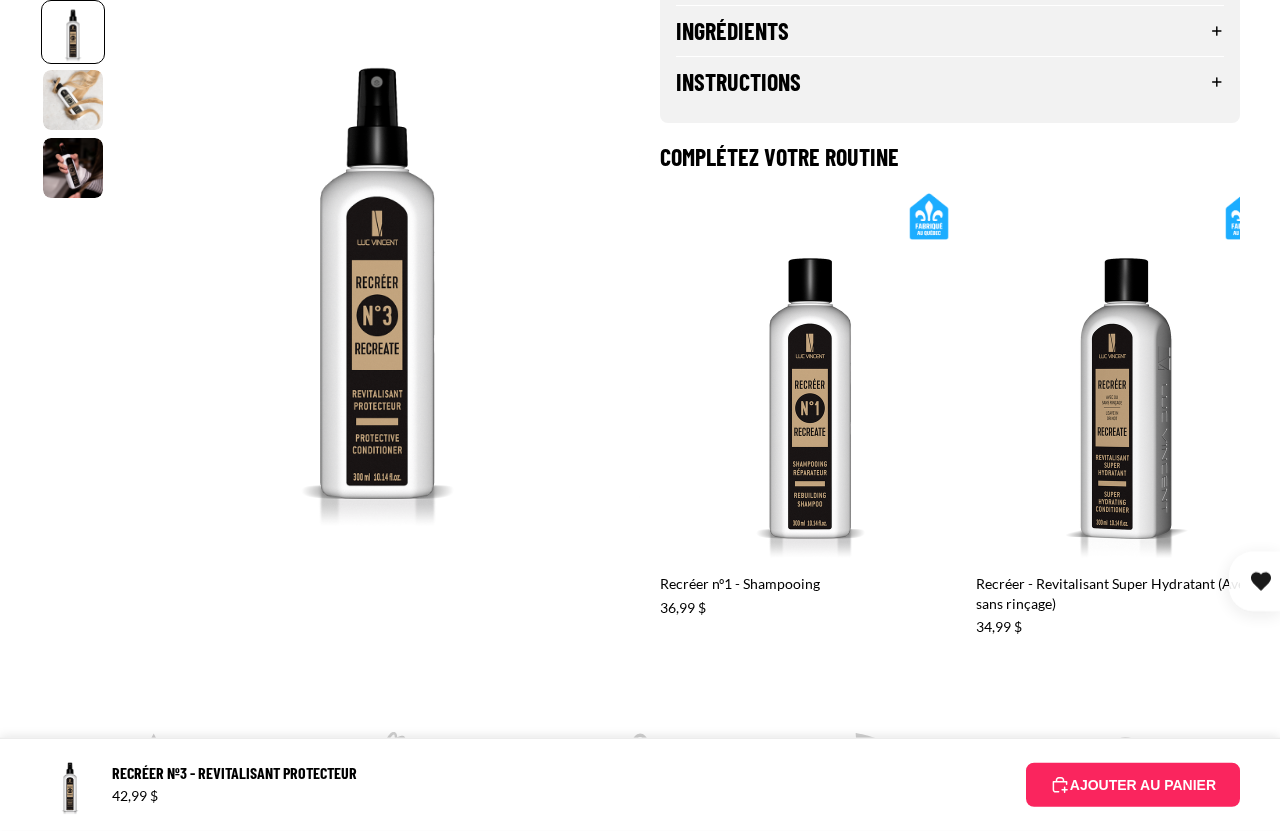 click on "Détails du produit" at bounding box center [950, -20] 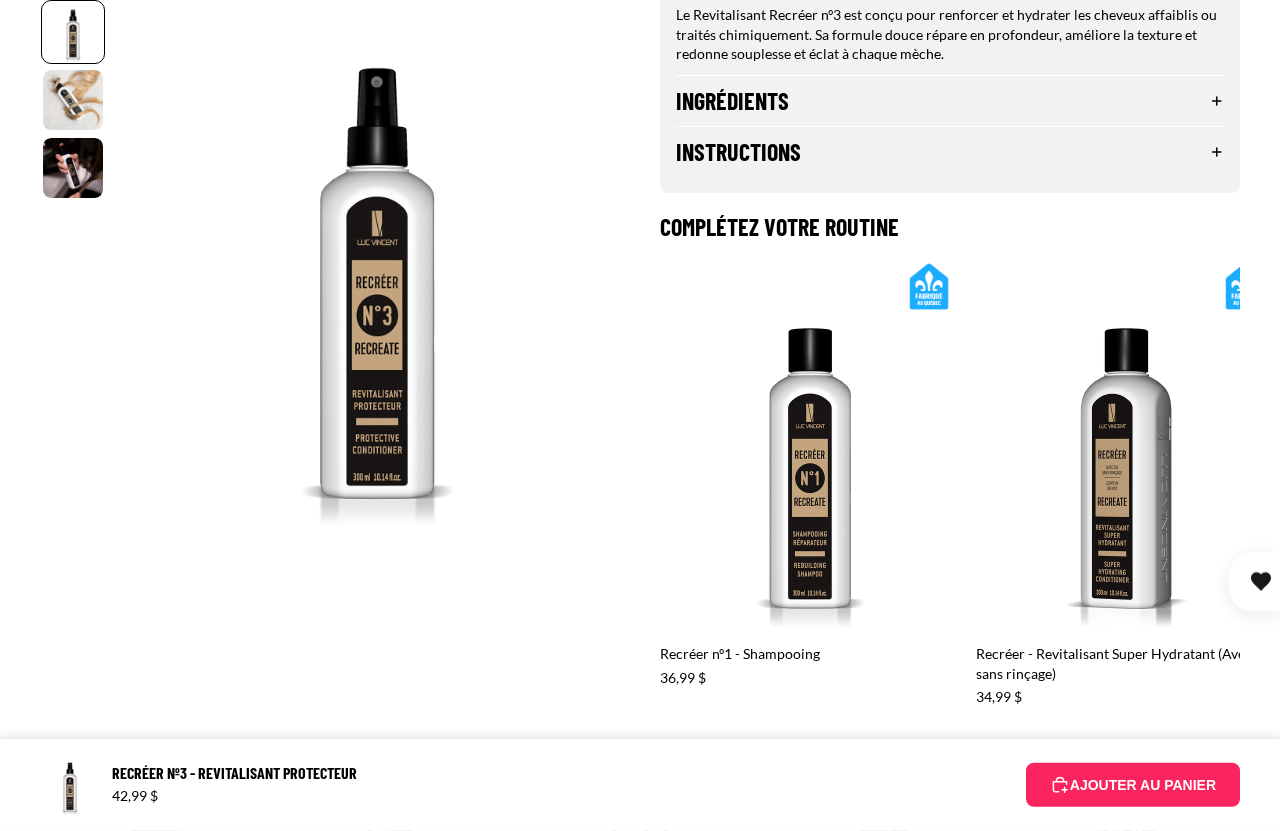 click on "Instructions" at bounding box center [950, 152] 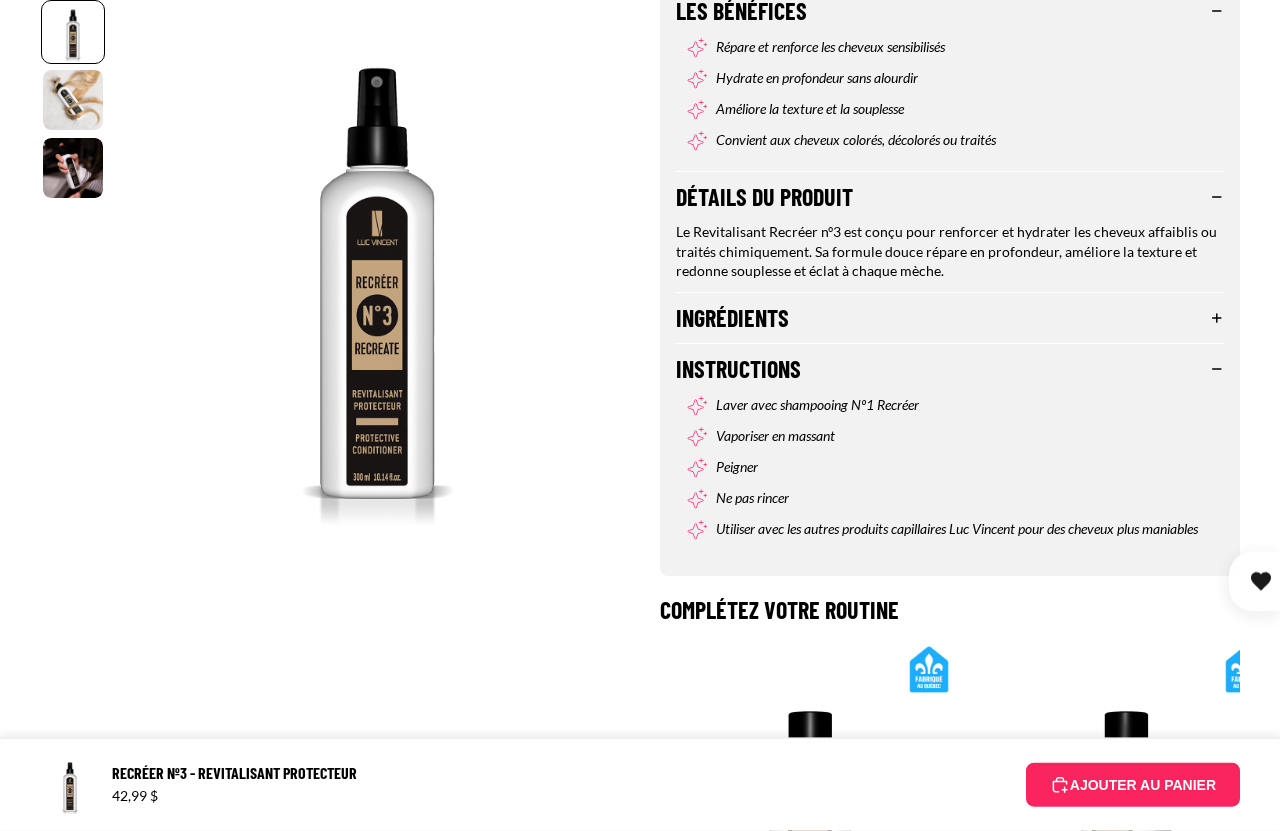 scroll, scrollTop: 0, scrollLeft: 0, axis: both 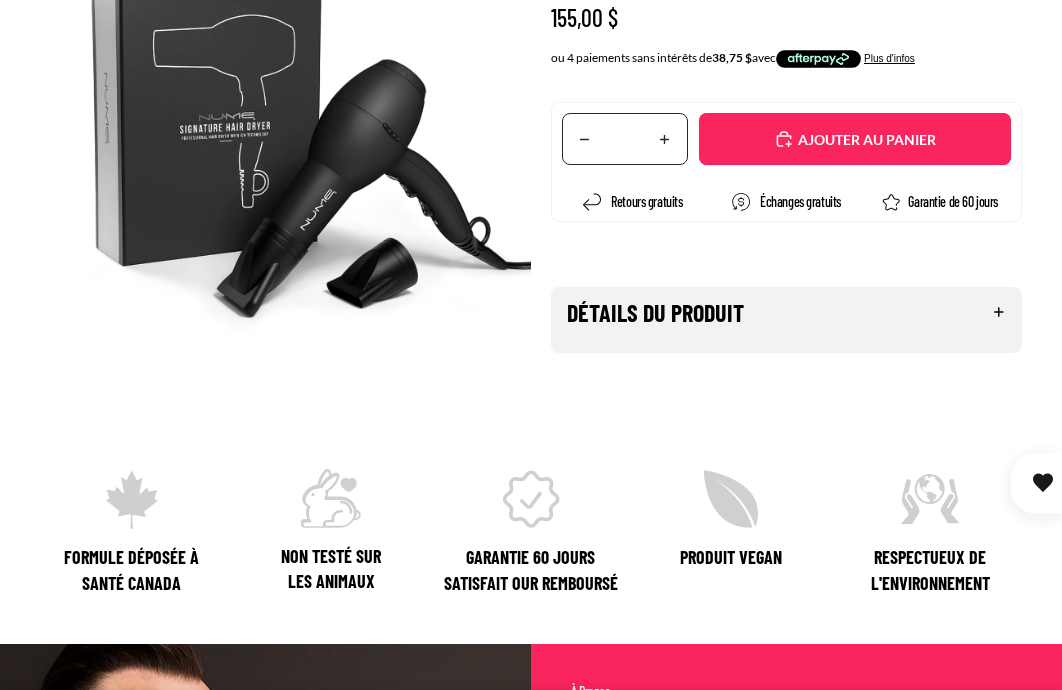 select on "**********" 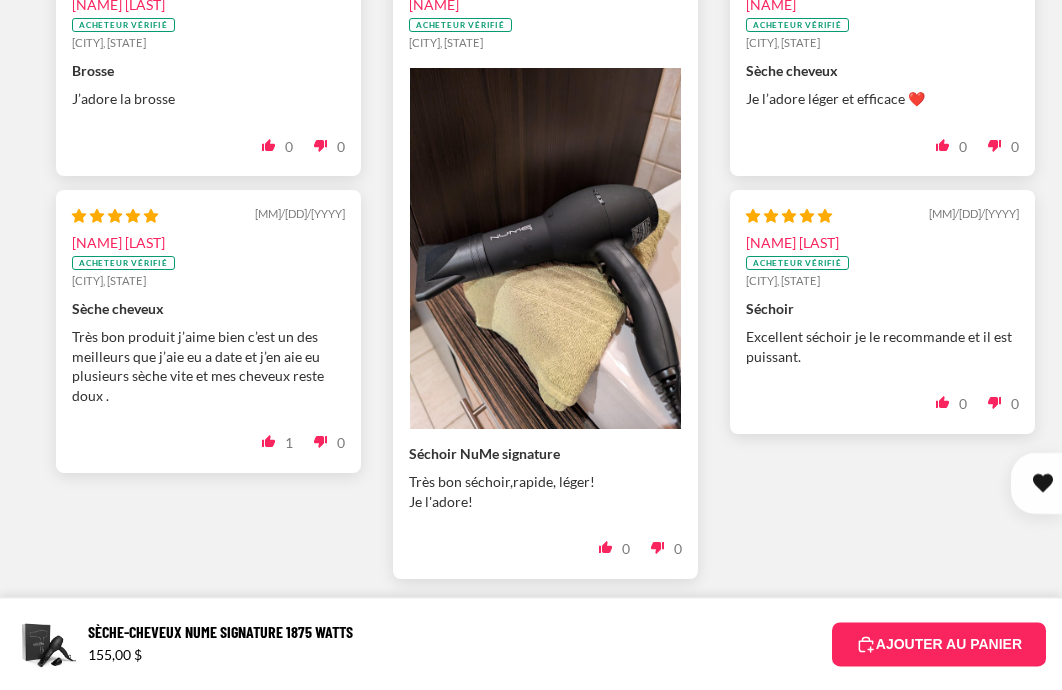 scroll, scrollTop: 2274, scrollLeft: 0, axis: vertical 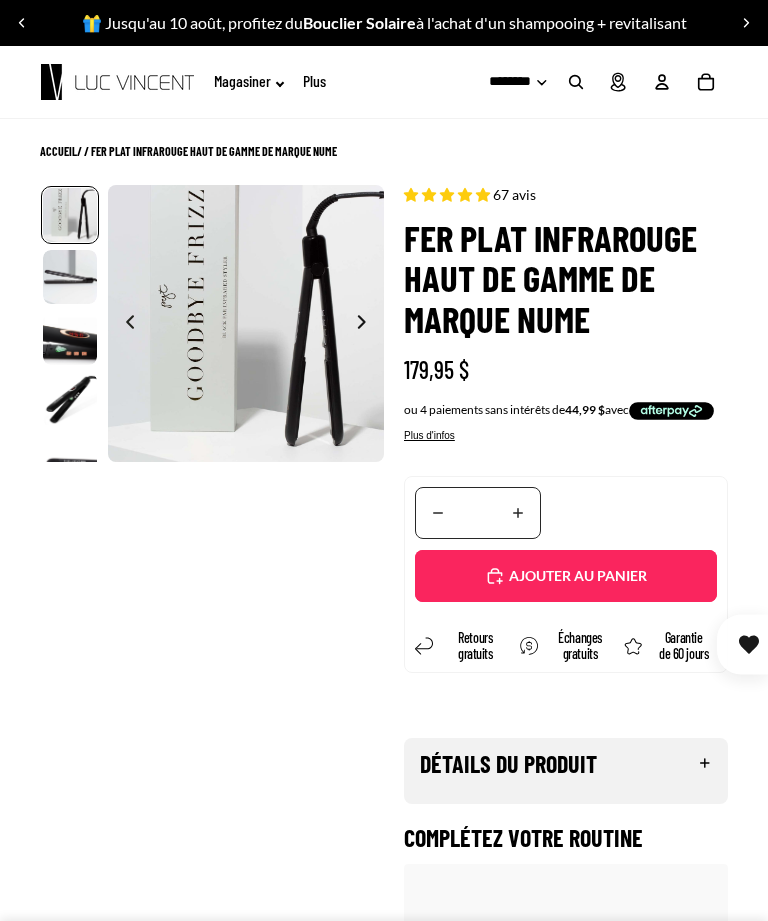 select on "**********" 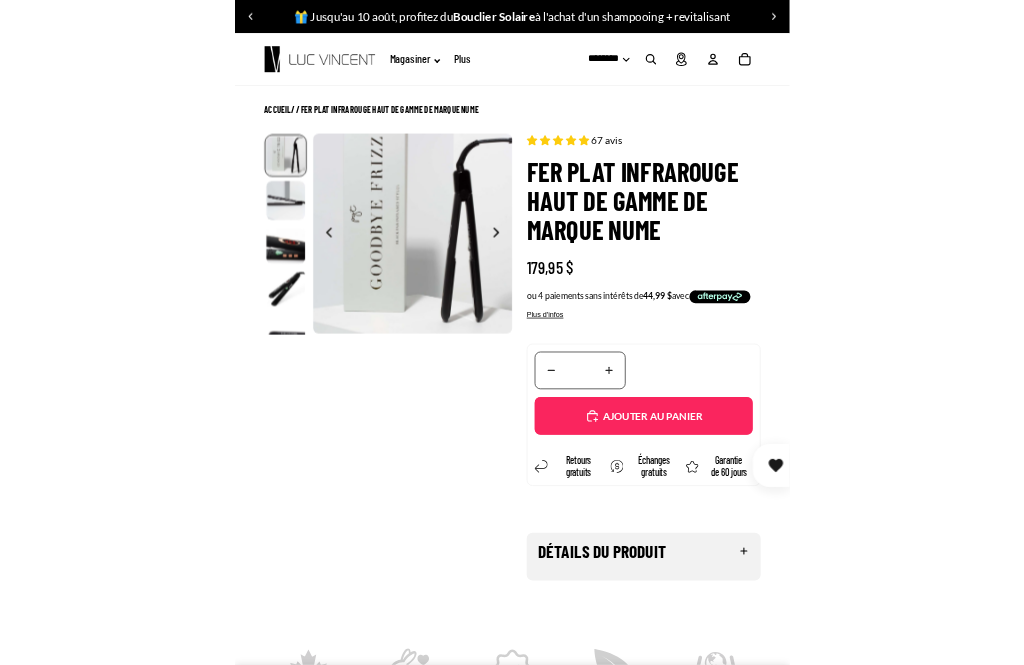 scroll, scrollTop: 0, scrollLeft: 0, axis: both 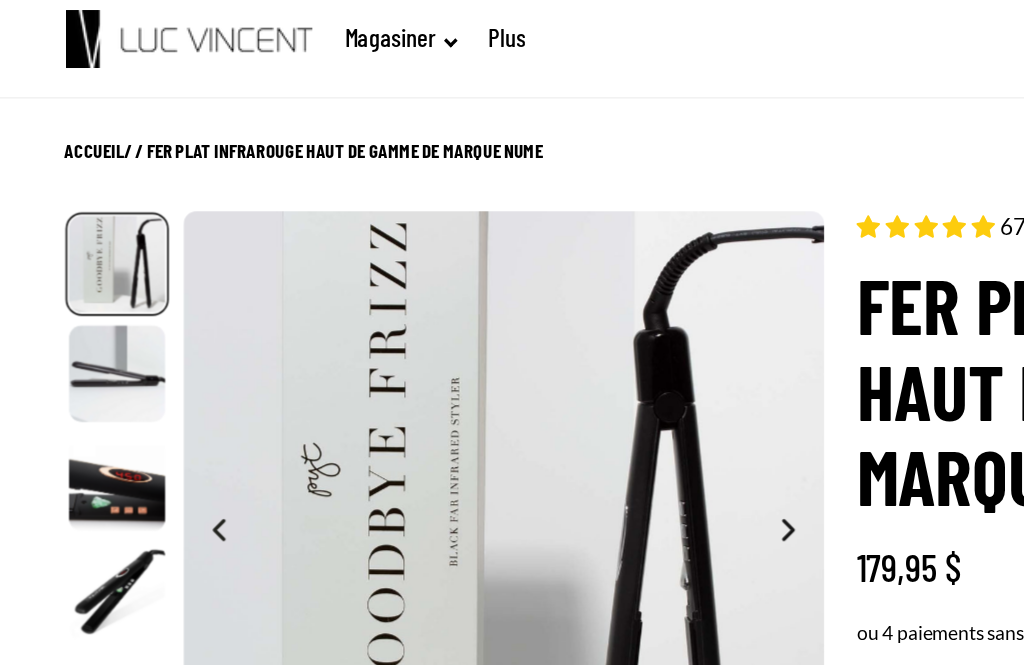 click 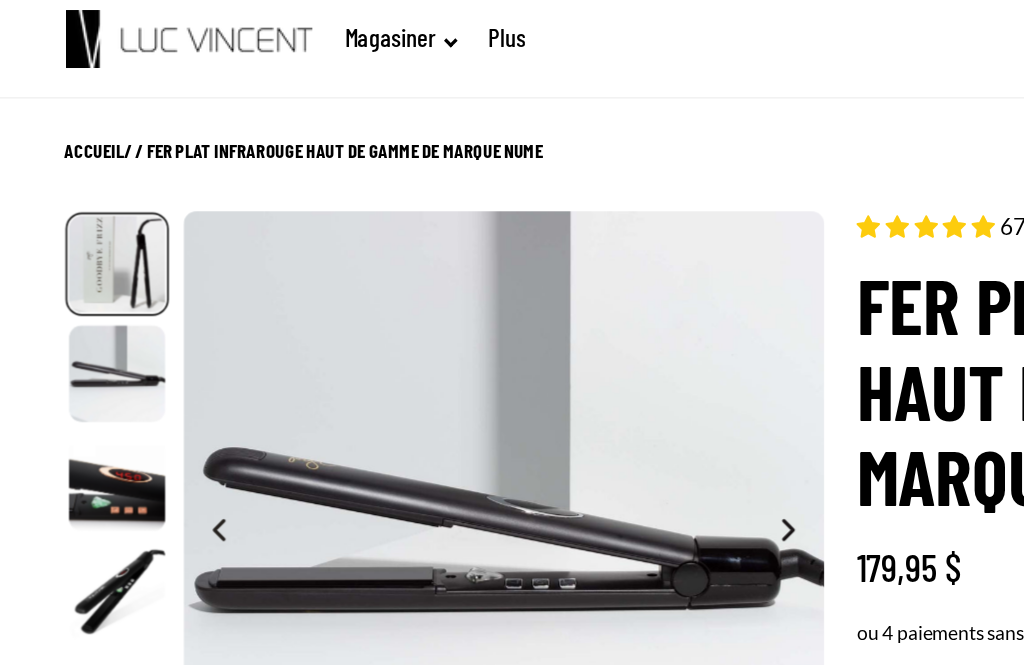scroll, scrollTop: 0, scrollLeft: 329, axis: horizontal 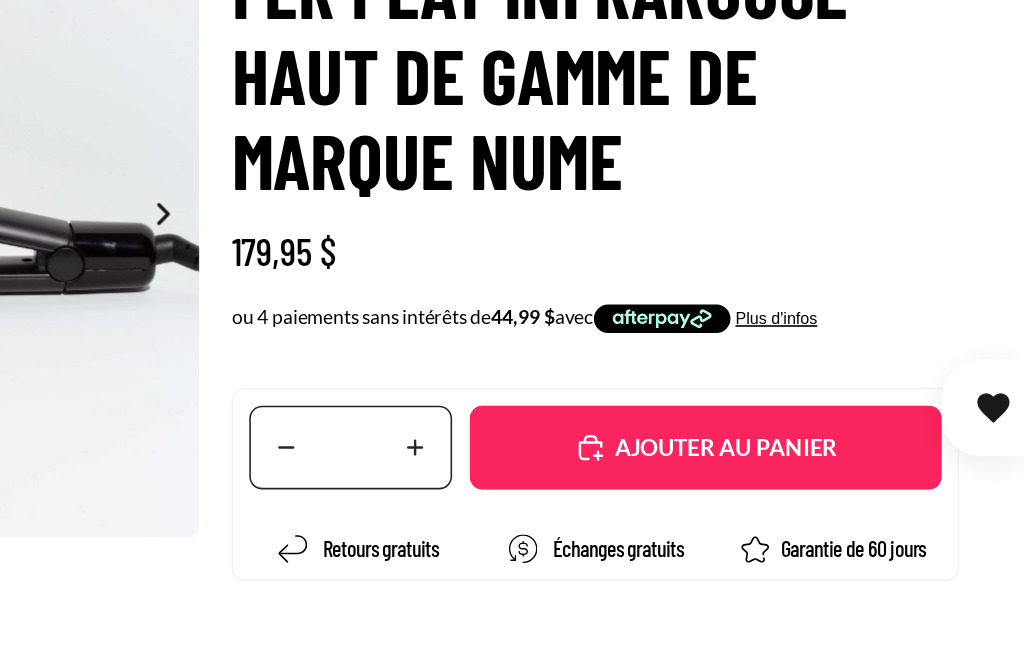 click at bounding box center (495, 347) 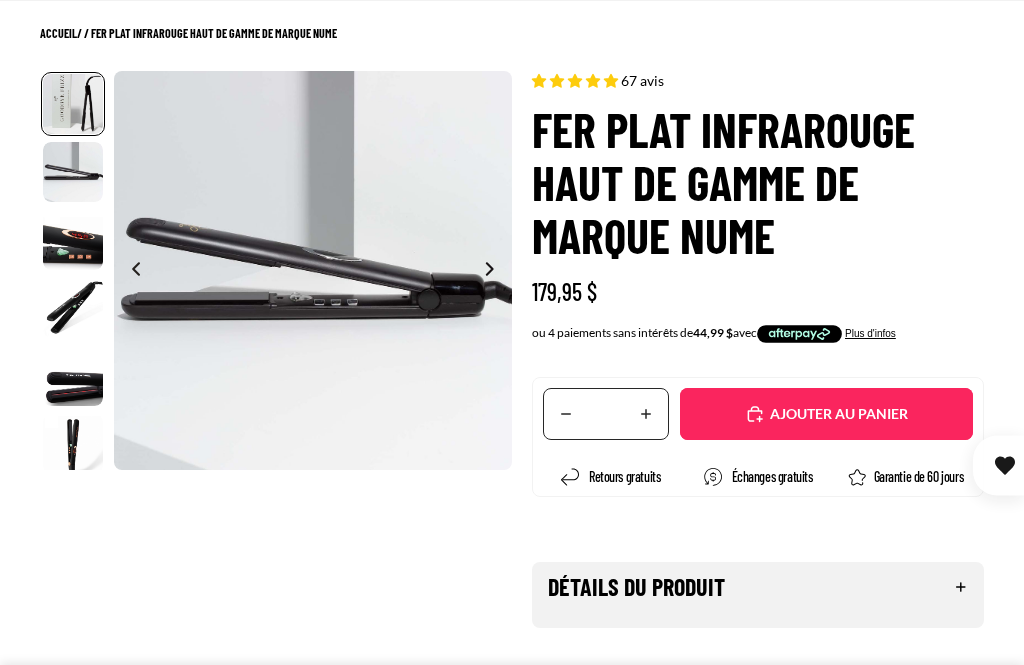 scroll, scrollTop: 0, scrollLeft: 0, axis: both 